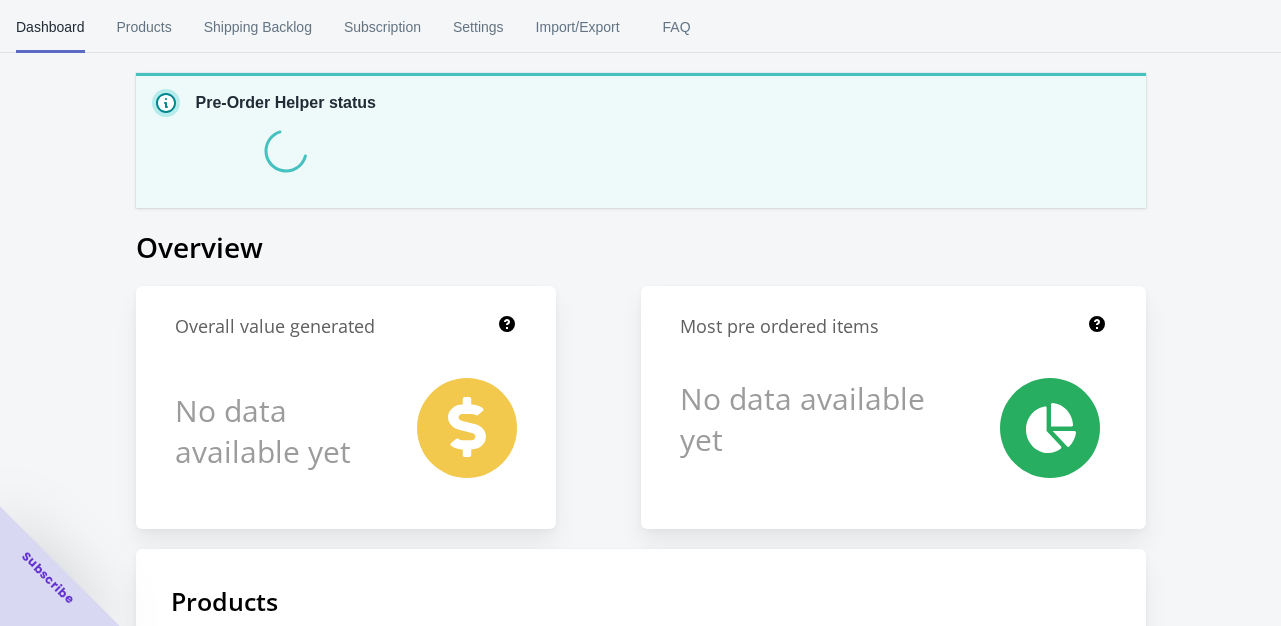 scroll, scrollTop: 0, scrollLeft: 0, axis: both 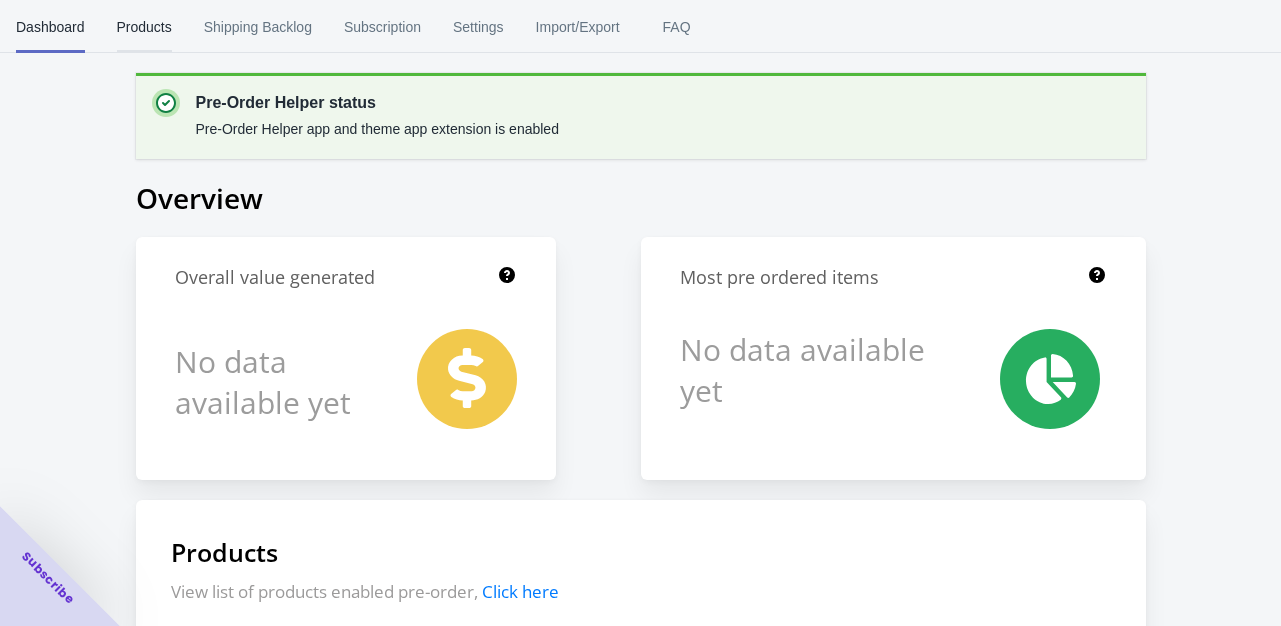 click on "Products" at bounding box center [144, 27] 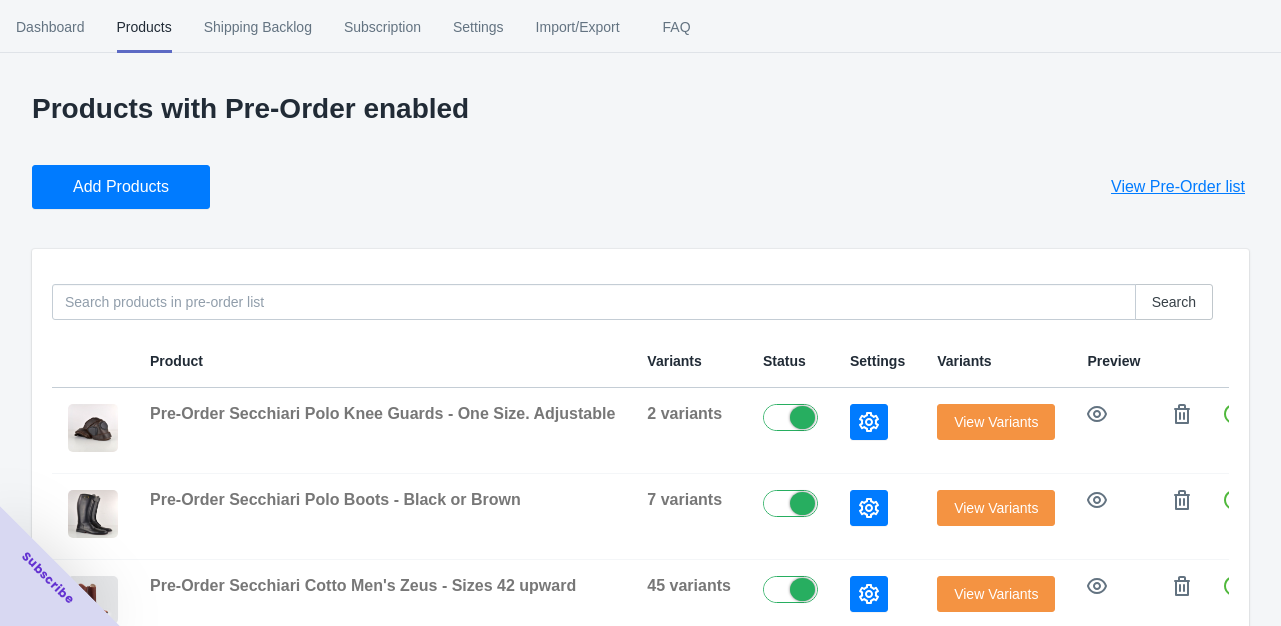 click on "Add Products" at bounding box center (121, 187) 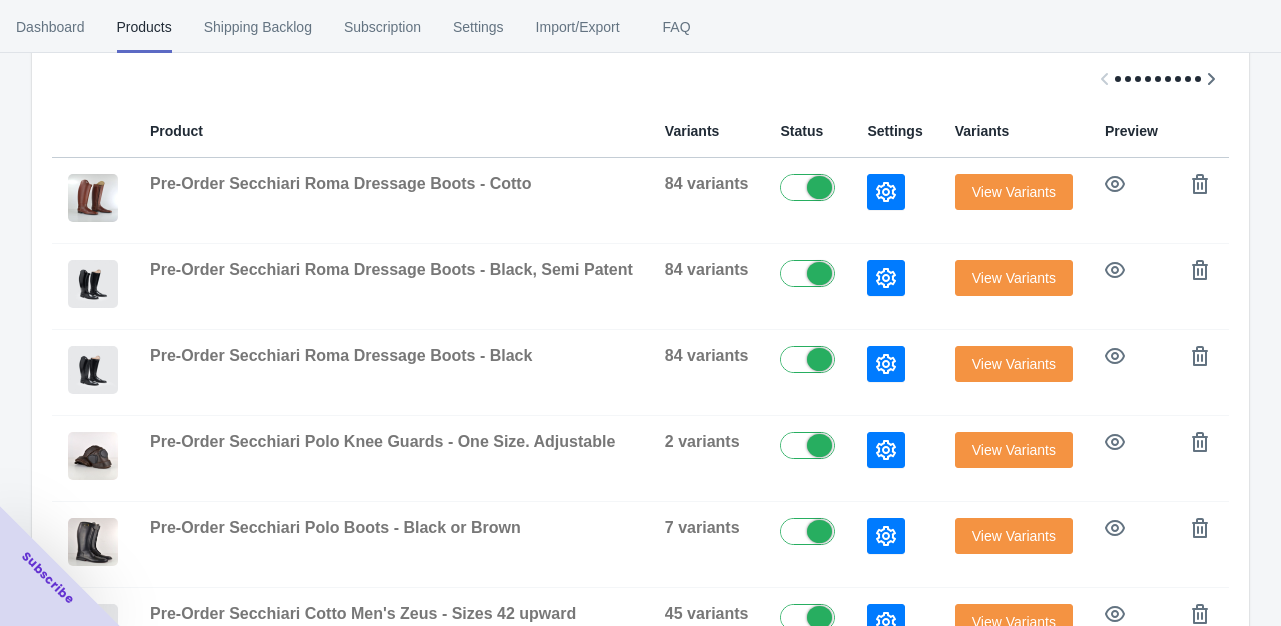 scroll, scrollTop: 288, scrollLeft: 0, axis: vertical 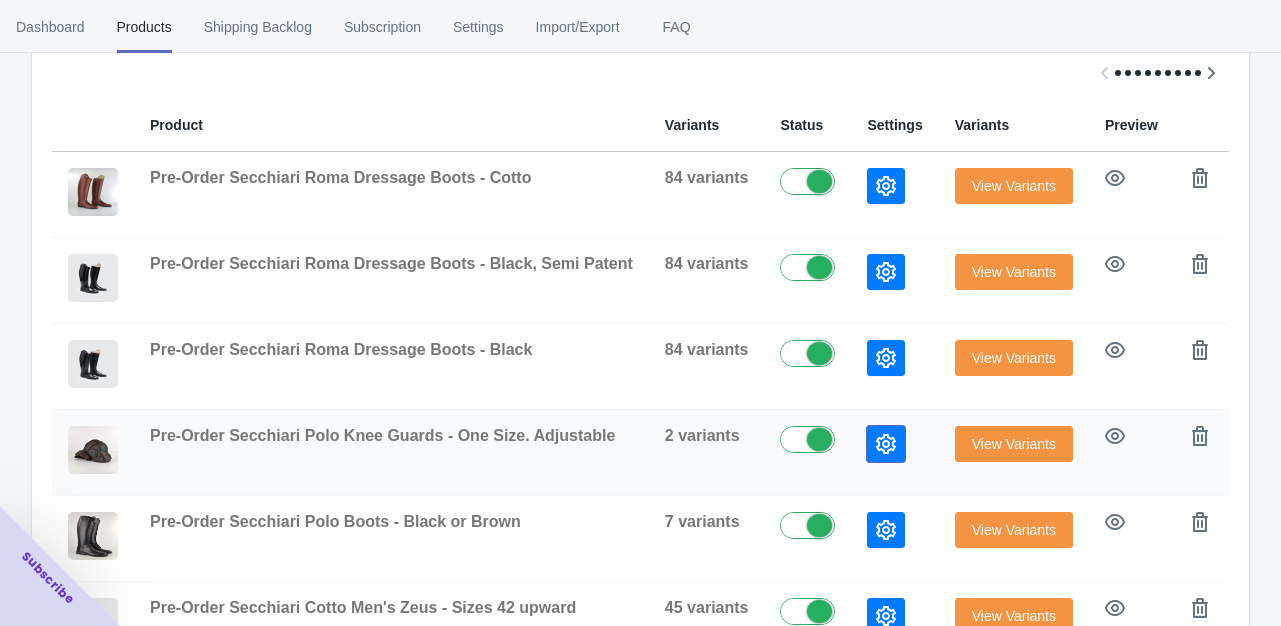 click 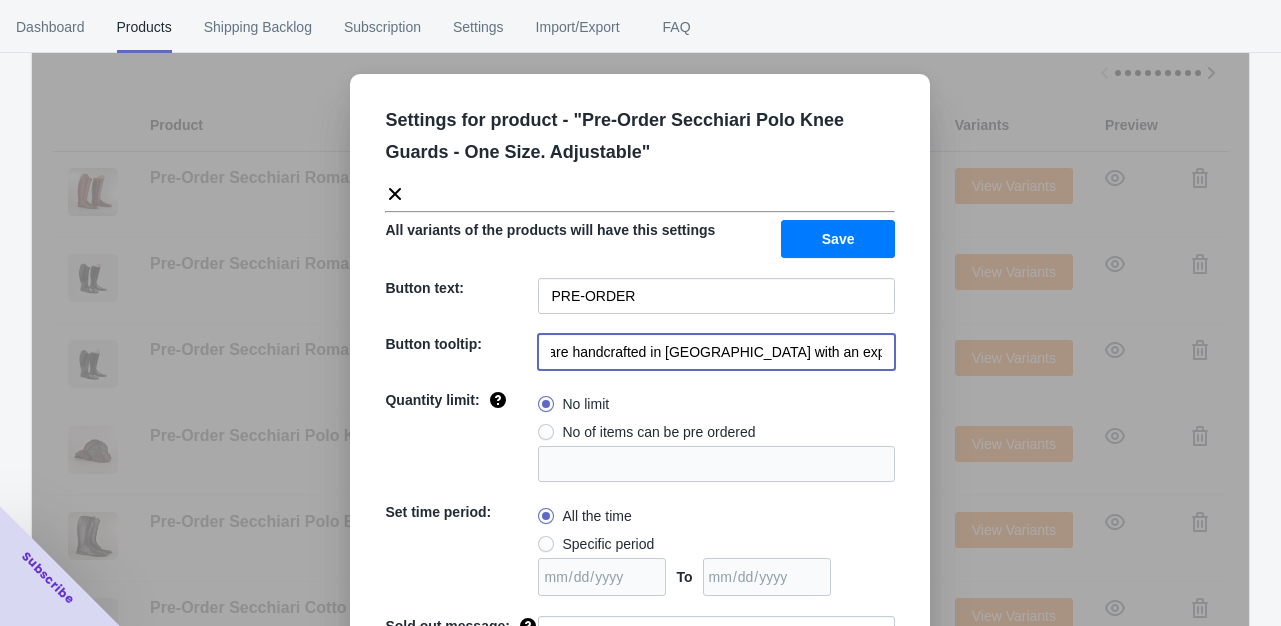 scroll, scrollTop: 0, scrollLeft: 782, axis: horizontal 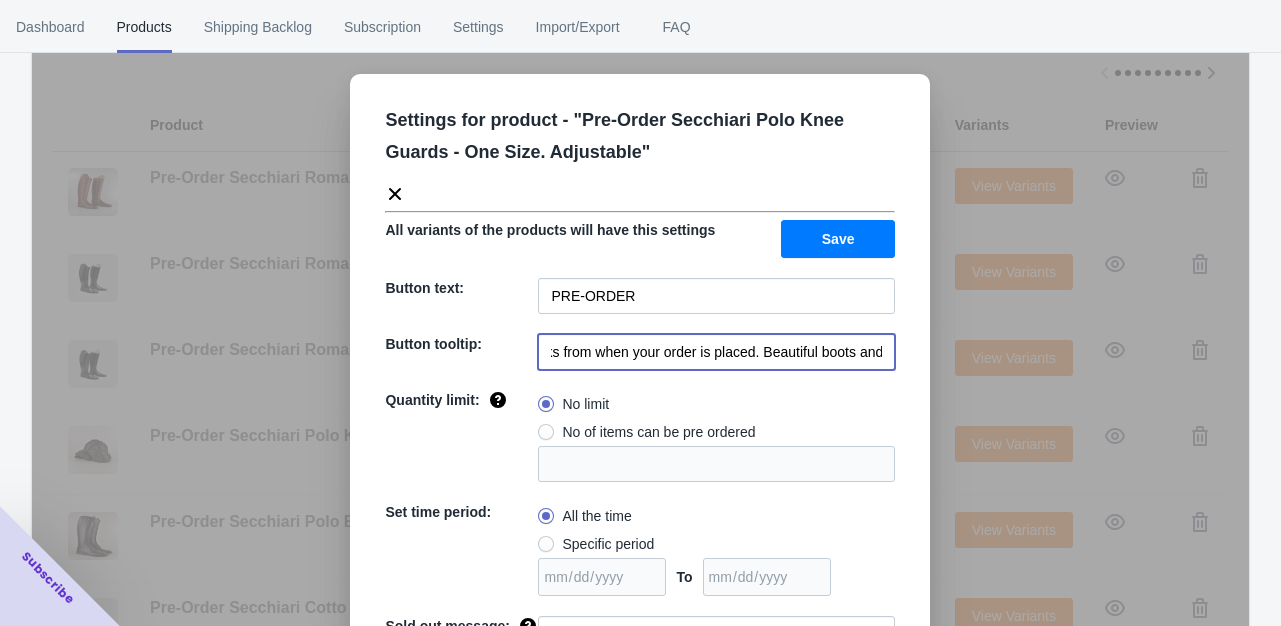 drag, startPoint x: 544, startPoint y: 345, endPoint x: 931, endPoint y: 349, distance: 387.02066 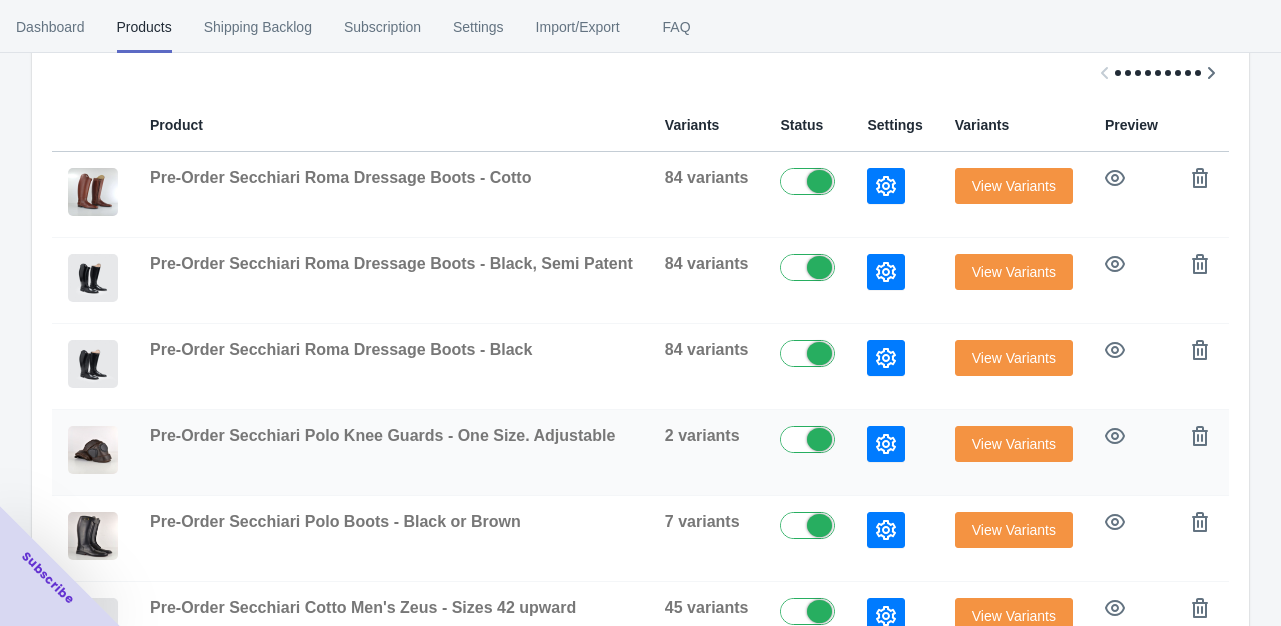 click 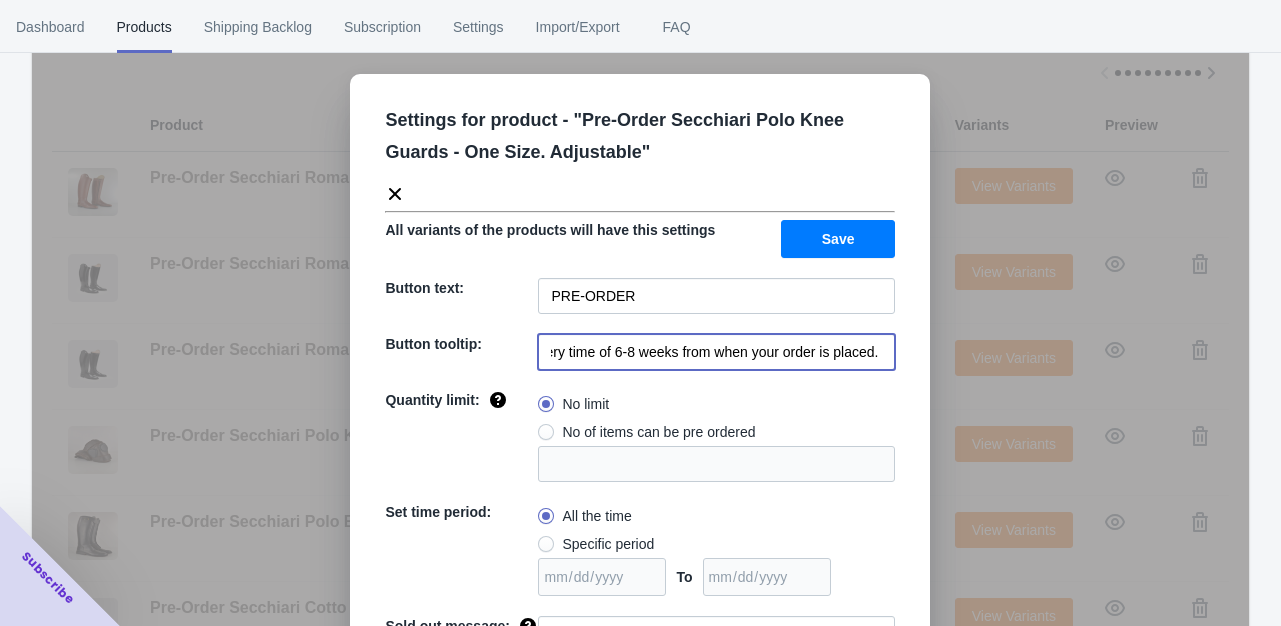 scroll, scrollTop: 0, scrollLeft: 782, axis: horizontal 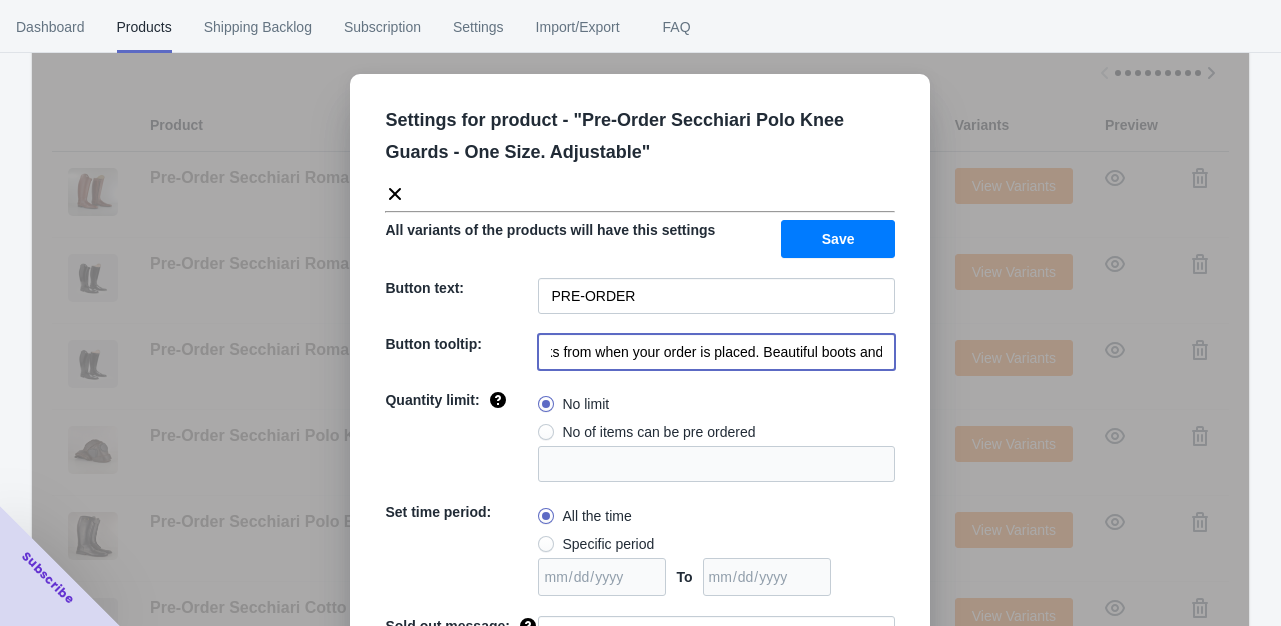 drag, startPoint x: 545, startPoint y: 352, endPoint x: 872, endPoint y: 351, distance: 327.00153 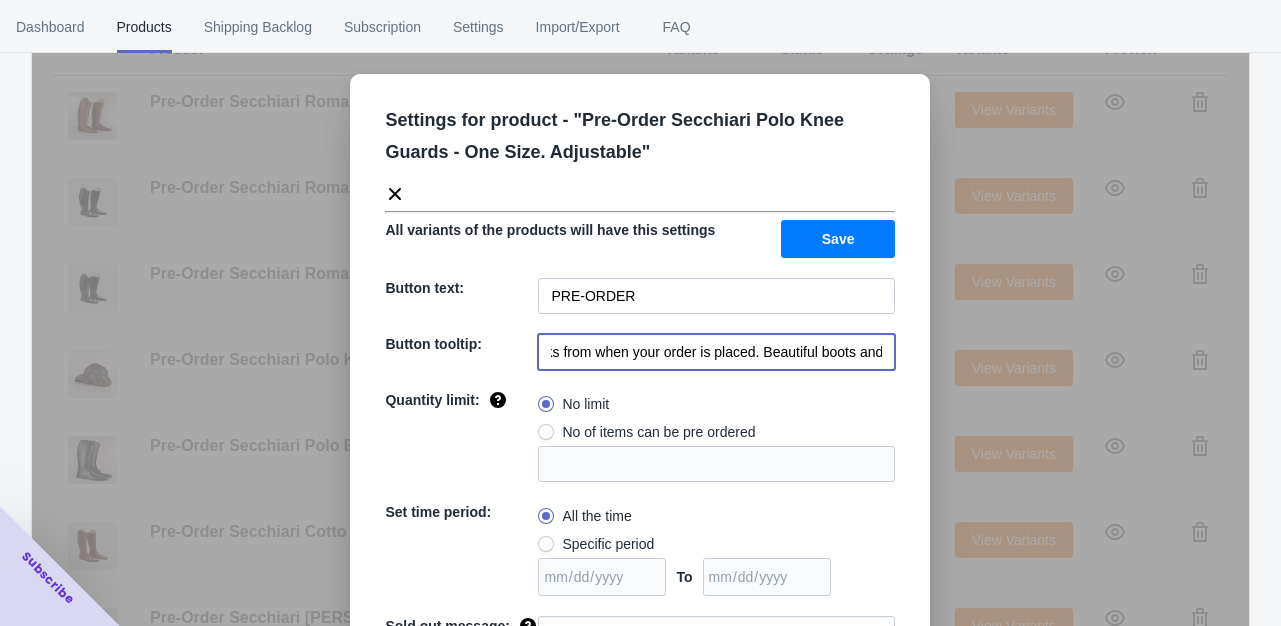 scroll, scrollTop: 378, scrollLeft: 0, axis: vertical 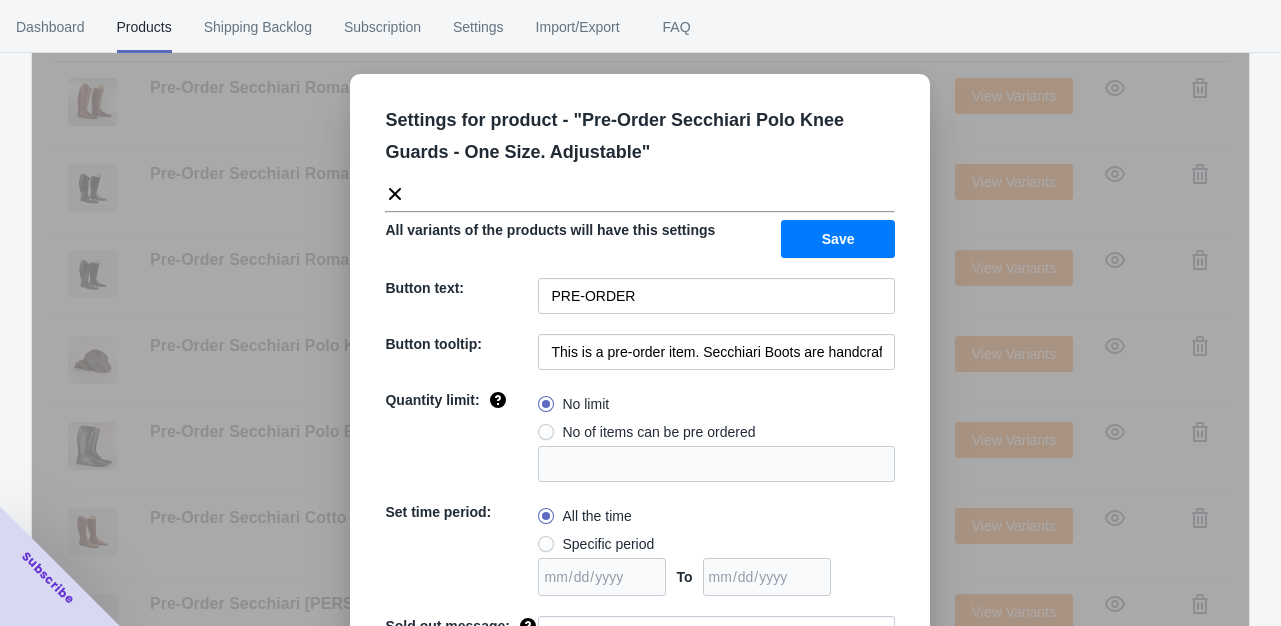 click on "Products with Pre-Order enabled Add Products View Pre-Order list Search Product Variants Status Settings Variants Preview Pre-Order Secchiari Roma Dressage Boots - Cotto 84 variants View Variants Pre-Order Secchiari Roma Dressage Boots - Black, Semi Patent 84 variants View Variants Pre-Order Secchiari Roma Dressage Boots - Black 84 variants View Variants Pre-Order Secchiari Polo Knee Guards - One Size. Adjustable 2 variants View Variants Pre-Order Secchiari Polo Boots - Black or Brown 7 variants View Variants Pre-Order Secchiari Cotto Men's Zeus - Sizes 42 upward 45 variants View Variants Pre-Order Secchiari [PERSON_NAME] 84 variants View Variants Pre-Order Secchiari Cotto Artemide 84 variants View Variants Pre-Order Secchiari Black Men's Zeus - Sizes 42 upward 45 variants View Variants Pre-Order Secchiari Brown 401W 600 + Bull Panel 84 variants View Variants Settings for product - " Pre-Order Secchiari Polo Knee Guards - One Size. Adjustable " All variants of the products will have this settings Save No limit" at bounding box center (640, 376) 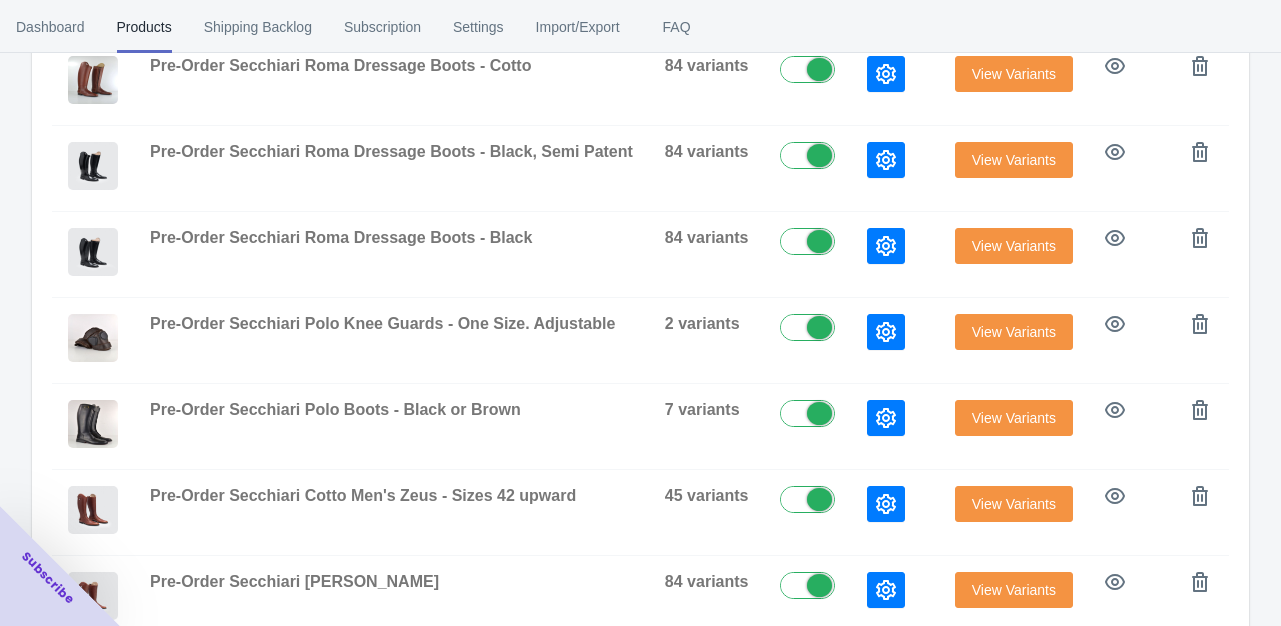 scroll, scrollTop: 200, scrollLeft: 0, axis: vertical 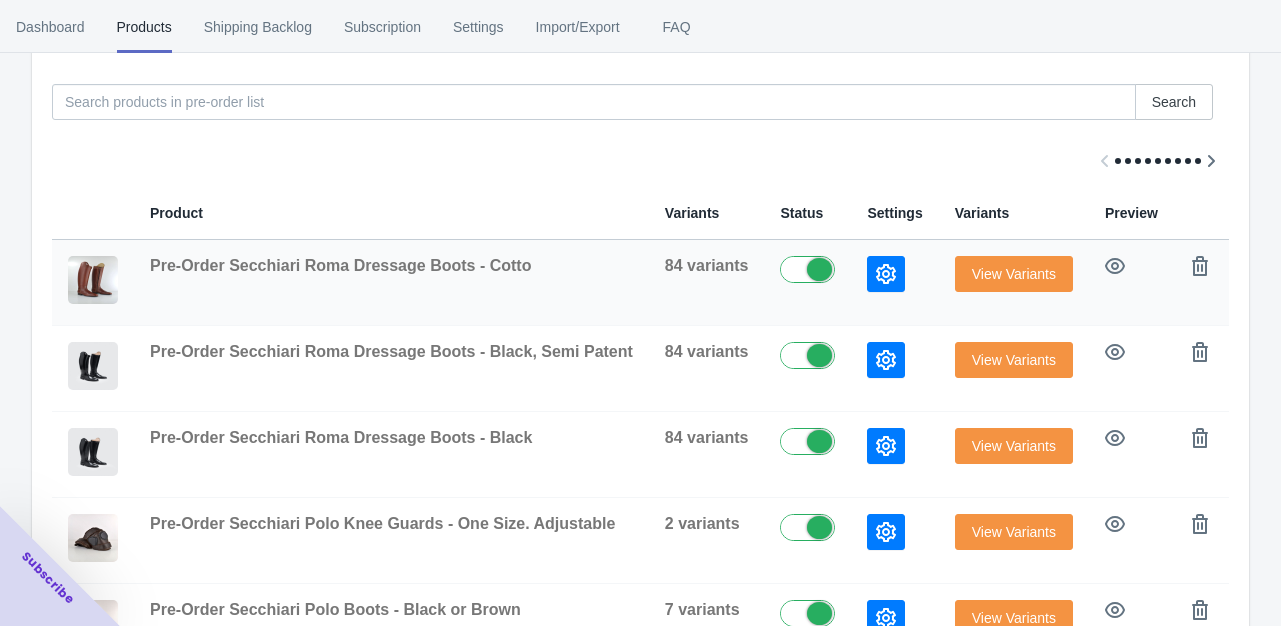 click 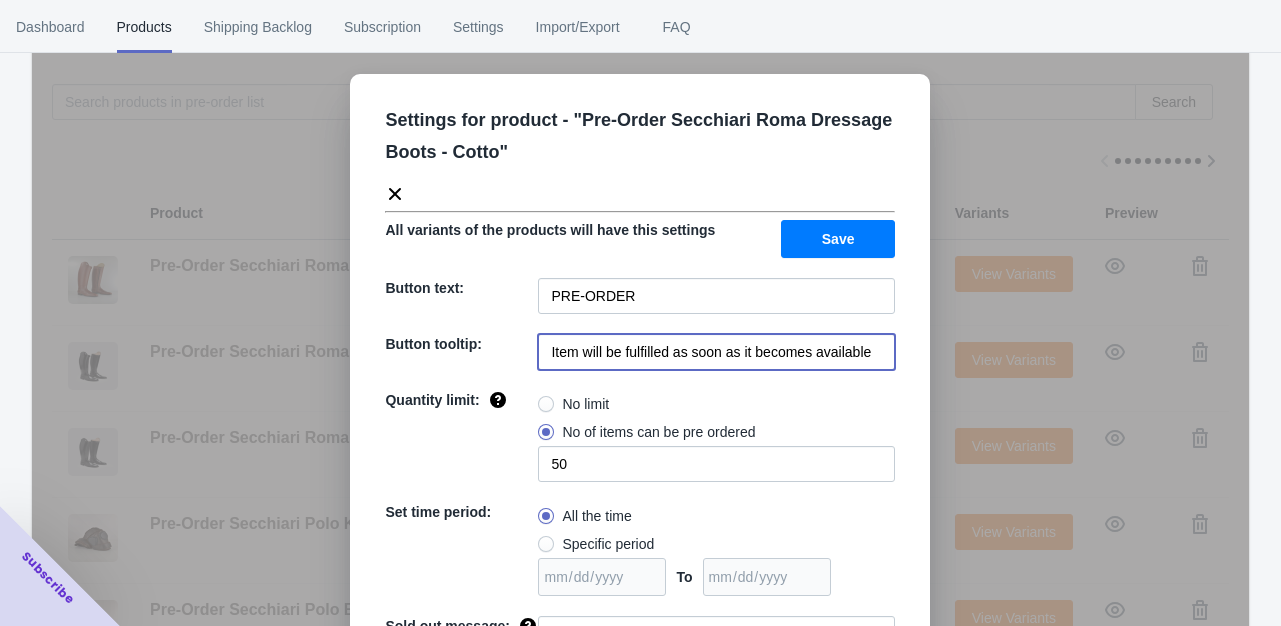 drag, startPoint x: 536, startPoint y: 352, endPoint x: 863, endPoint y: 343, distance: 327.12384 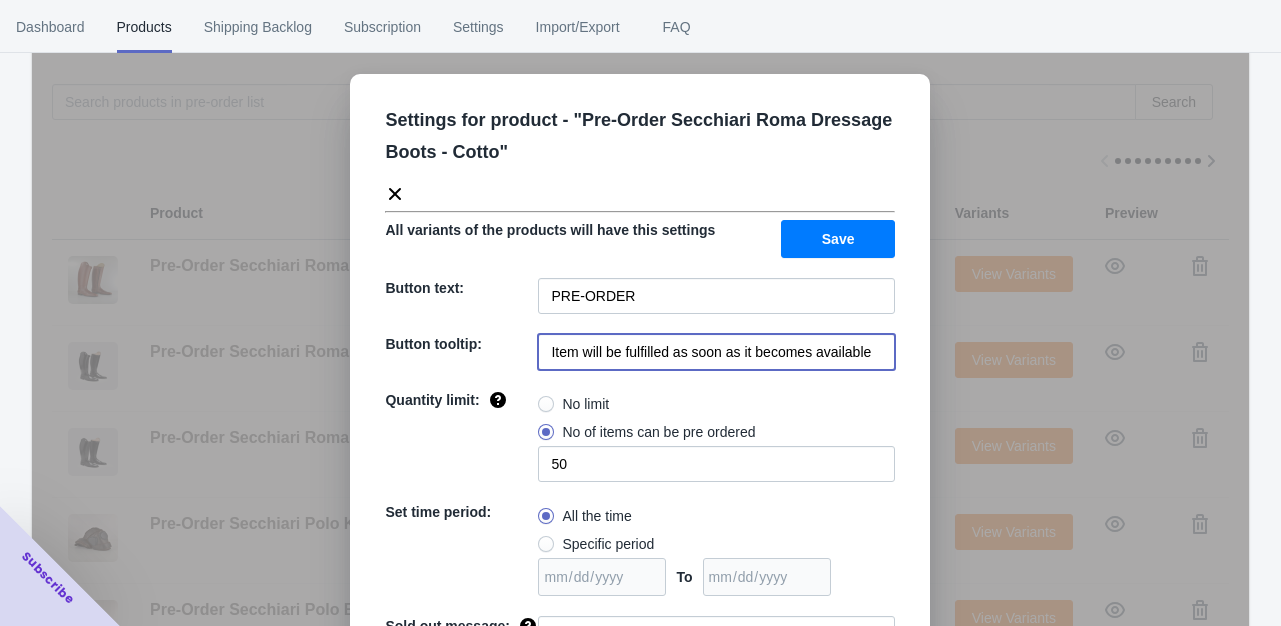 click on "Item will be fulfilled as soon as it becomes available" at bounding box center [716, 352] 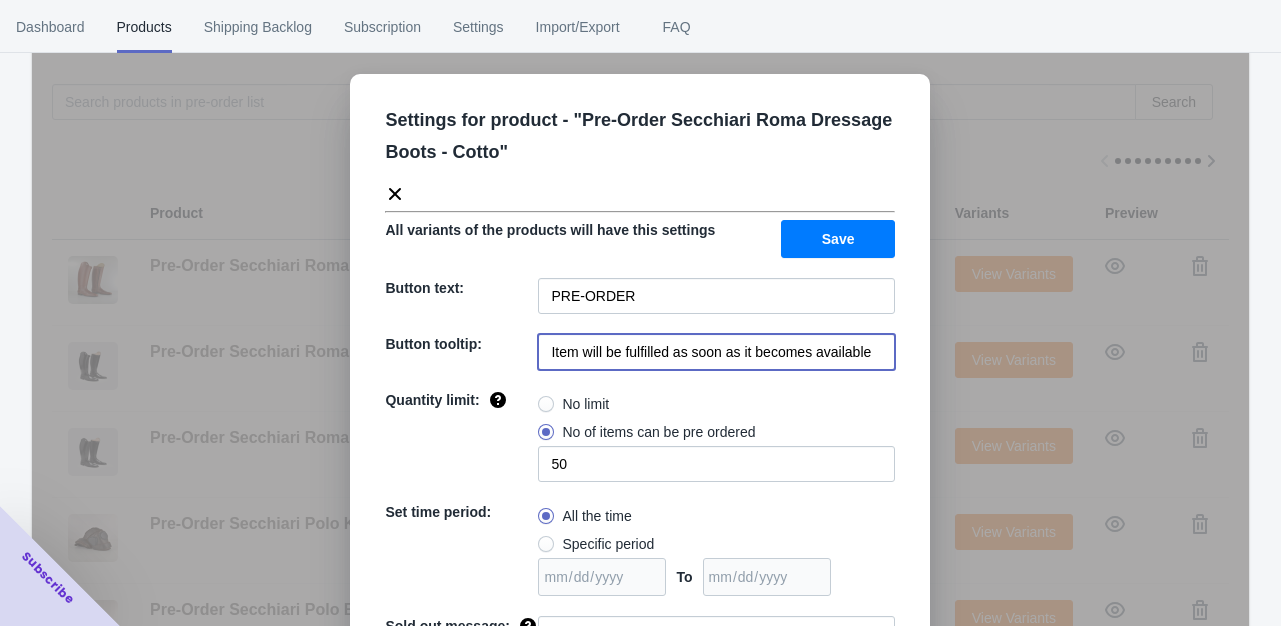 paste on "This is a pre-order item. Secchiari Boots are handcrafted in [GEOGRAPHIC_DATA] with an expected delivery time of 6-8 weeks from when your order is placed. Beautiful boots and well worth the wait!" 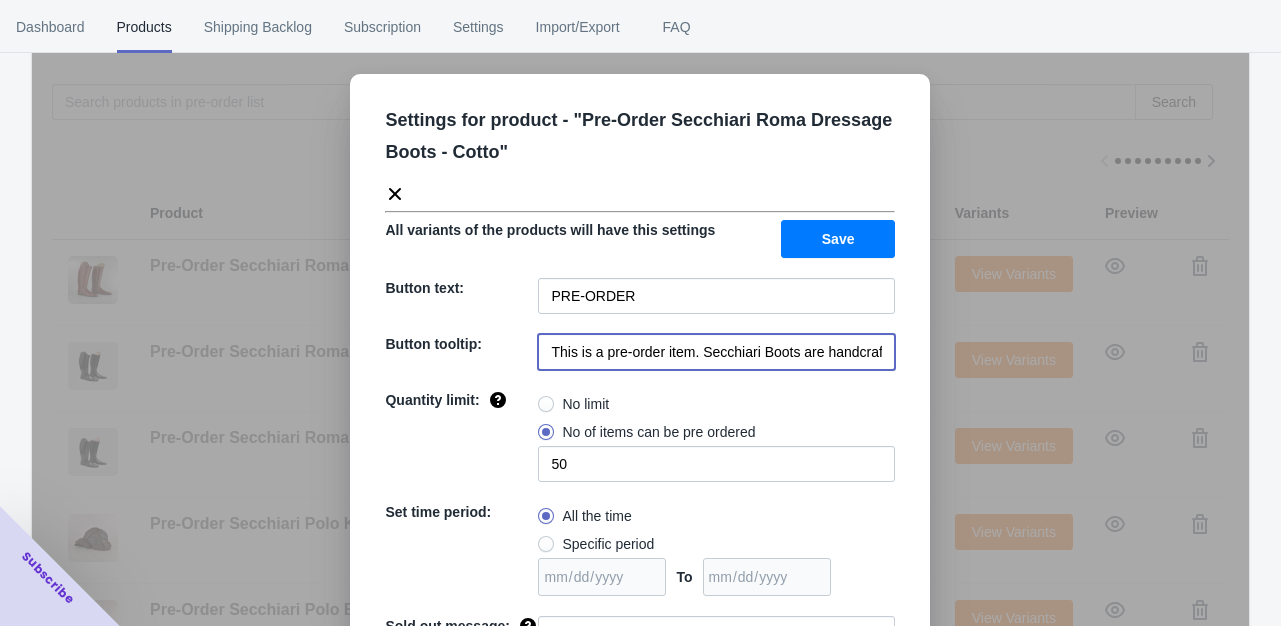 scroll, scrollTop: 0, scrollLeft: 781, axis: horizontal 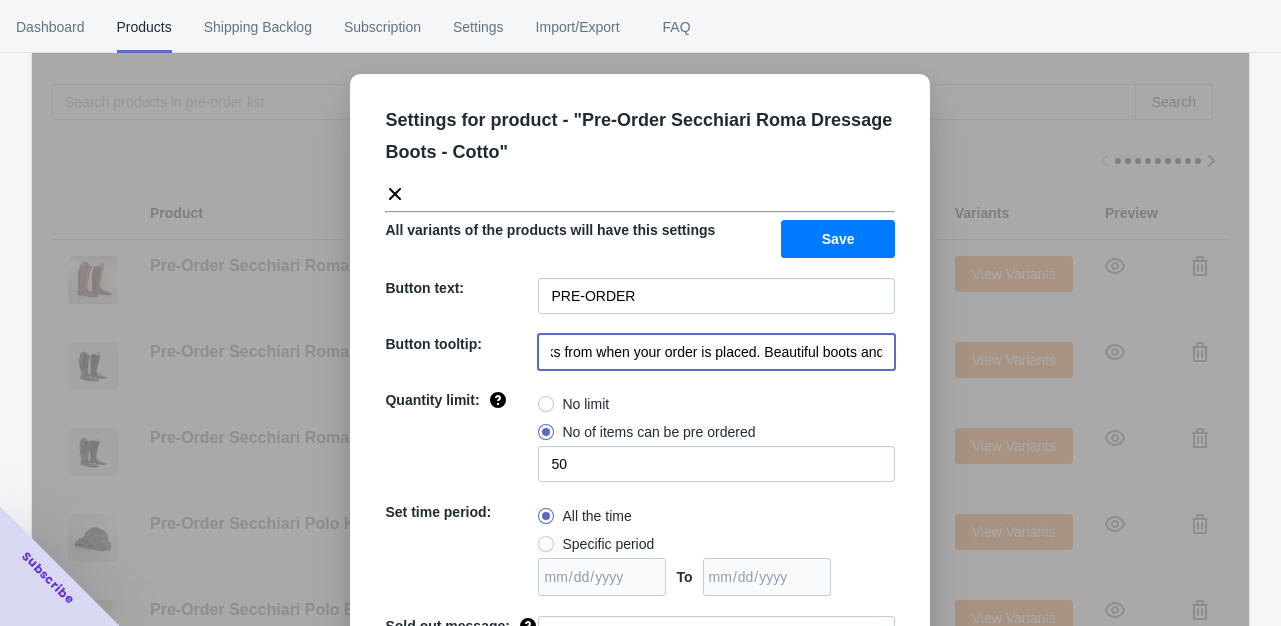 type on "This is a pre-order item. Secchiari Boots are handcrafted in [GEOGRAPHIC_DATA] with an expected delivery time of 6-8 weeks from when your order is placed. Beautiful boots and well worth the wait!" 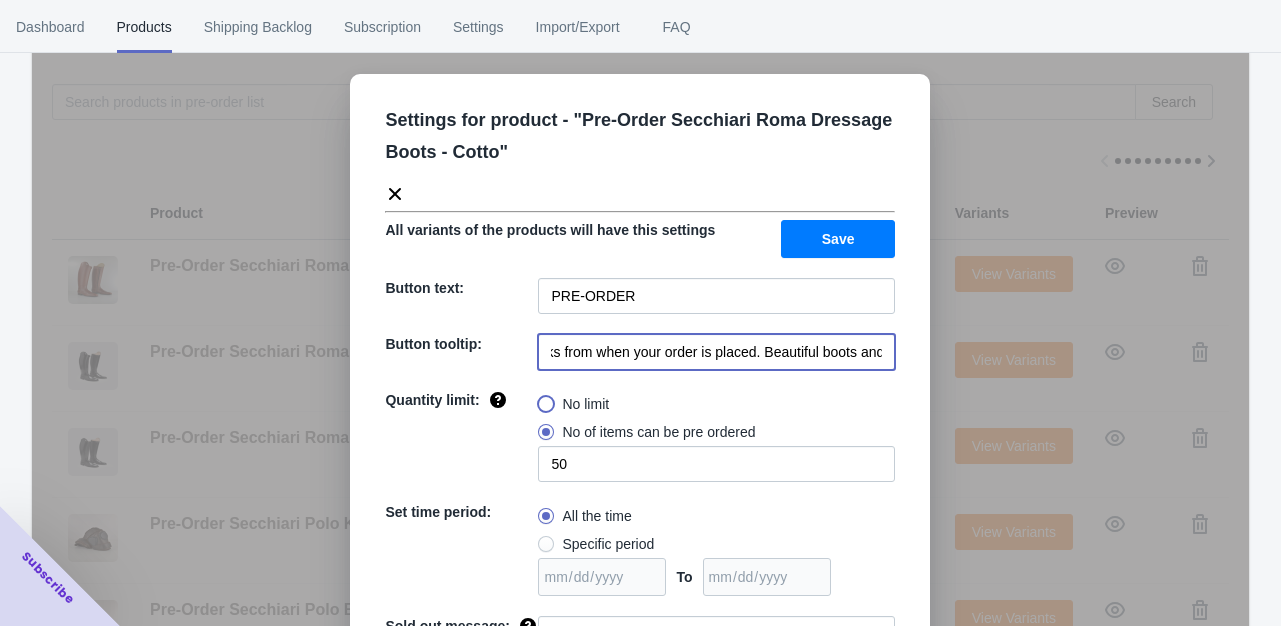 radio on "true" 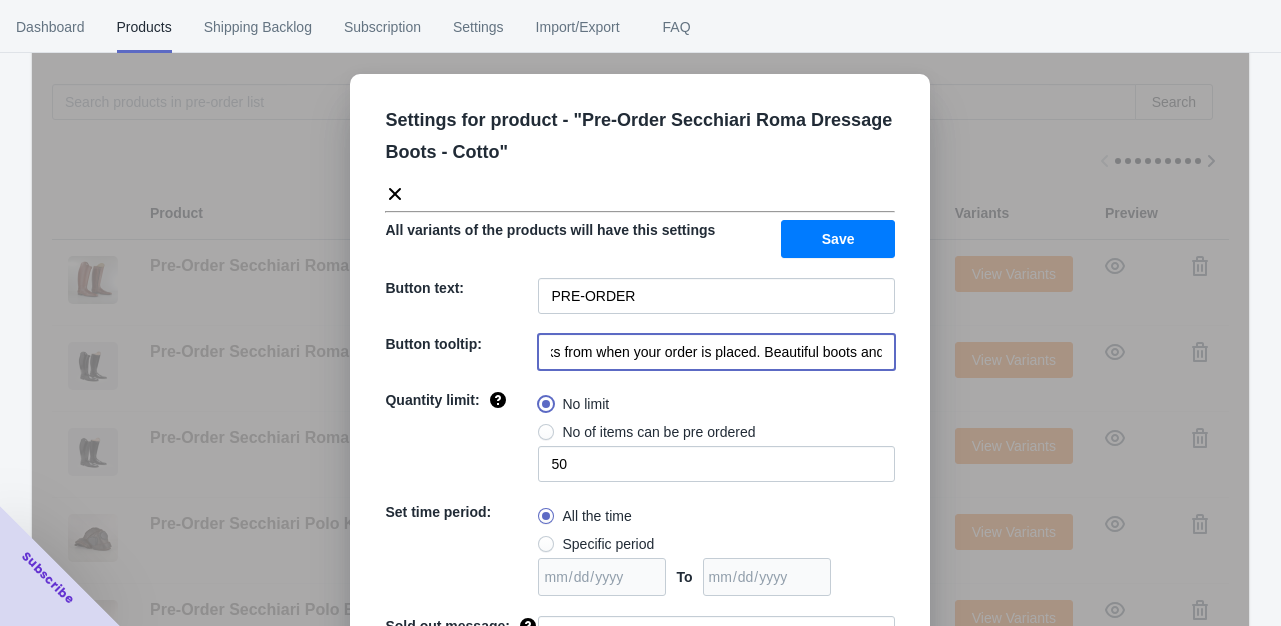 type 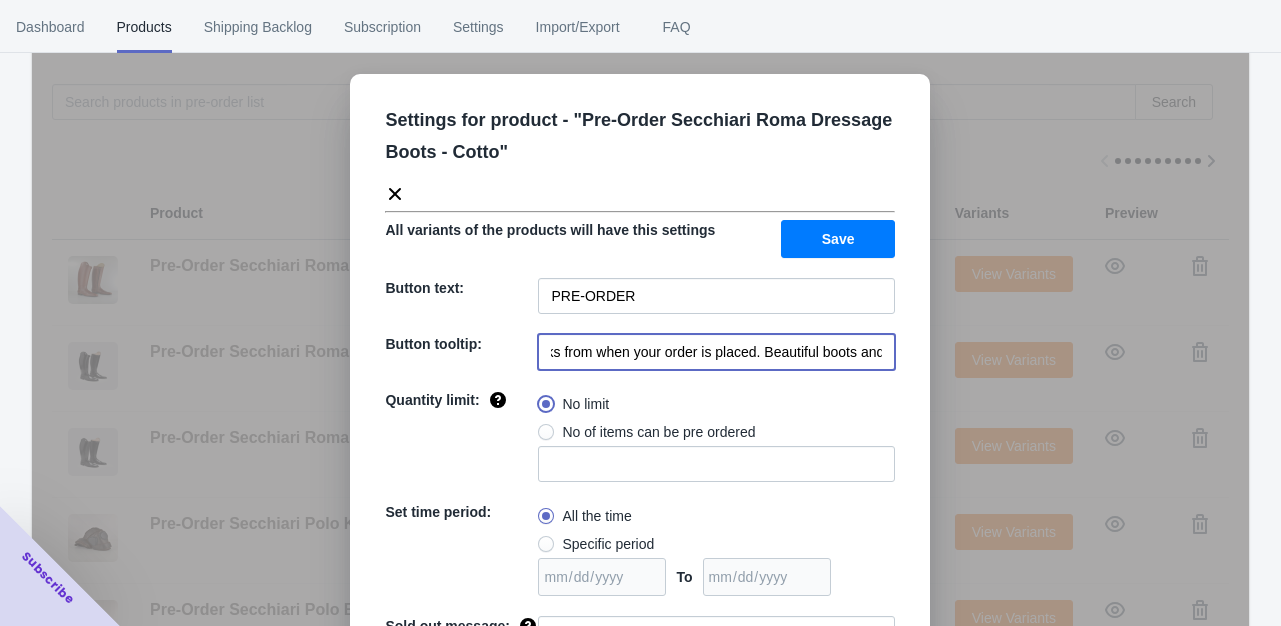 scroll, scrollTop: 0, scrollLeft: 0, axis: both 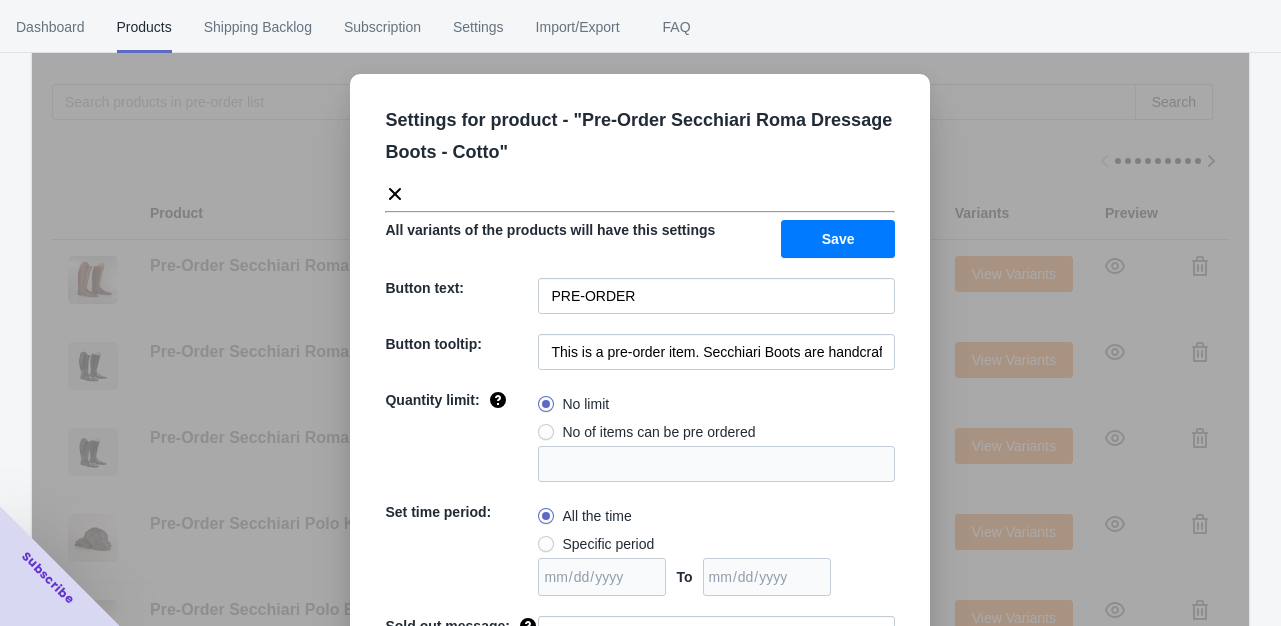 click on "Save" at bounding box center [838, 239] 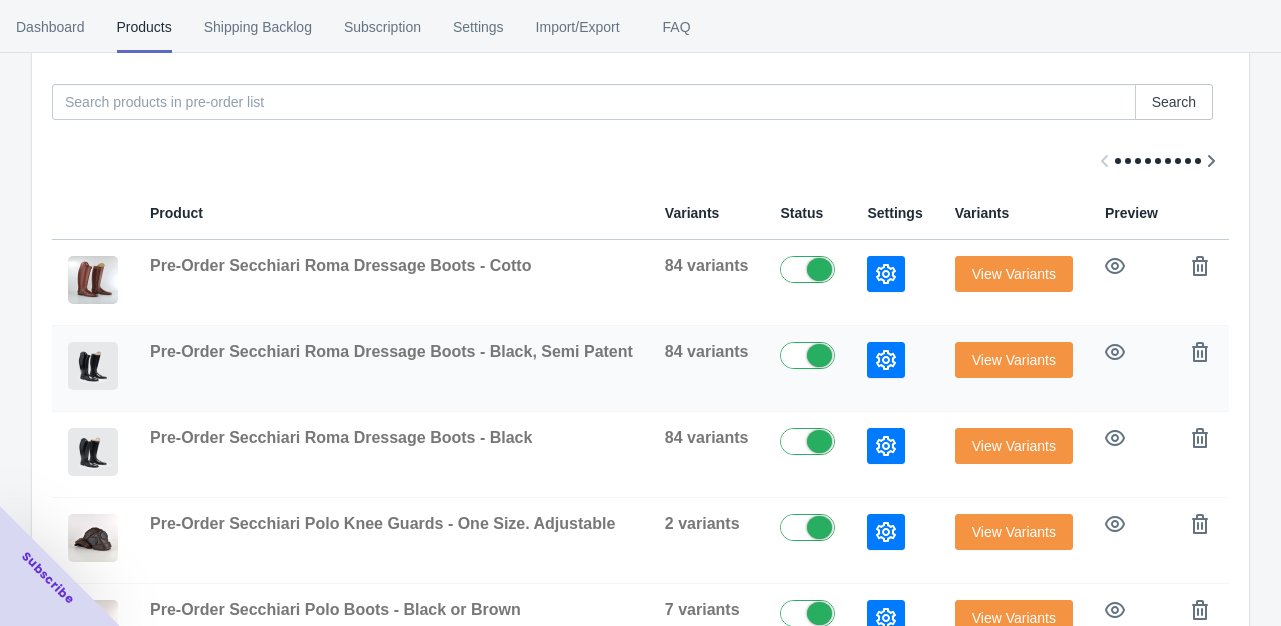 click 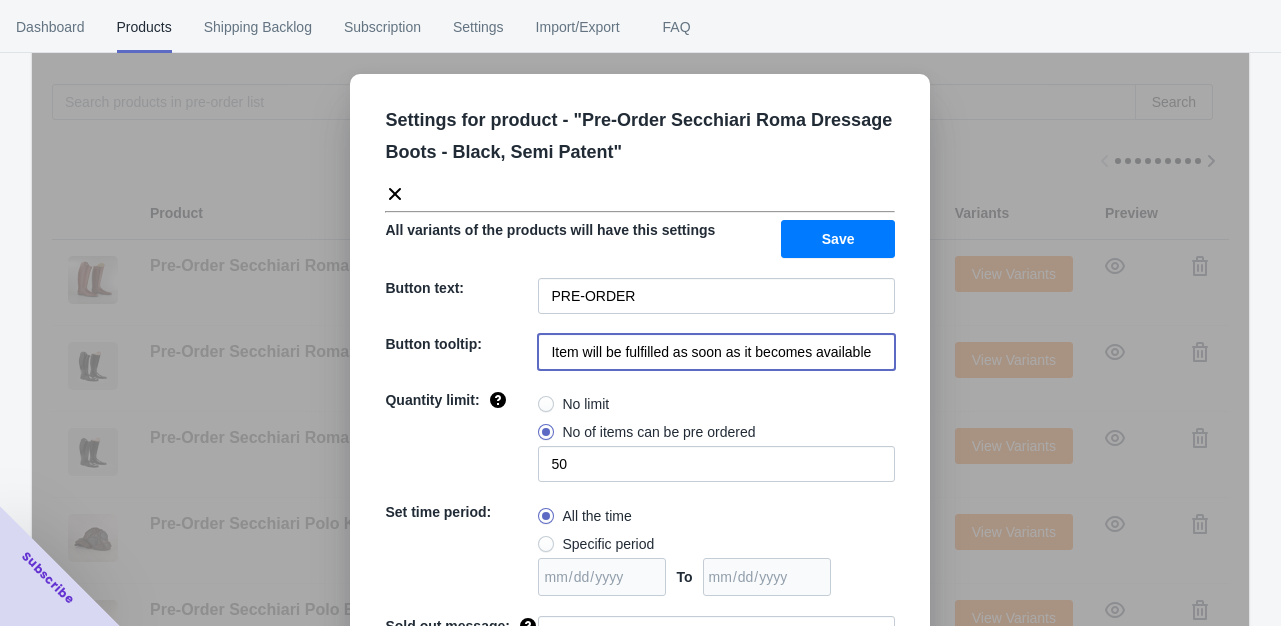 drag, startPoint x: 541, startPoint y: 353, endPoint x: 872, endPoint y: 343, distance: 331.15103 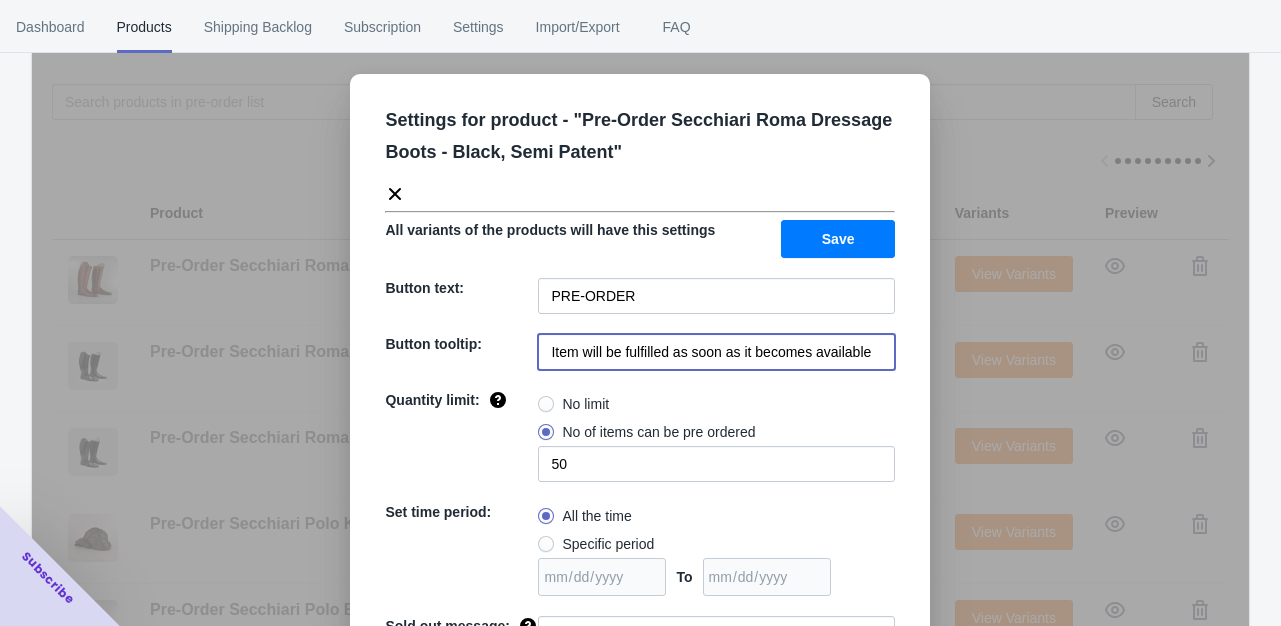 click on "Item will be fulfilled as soon as it becomes available" at bounding box center [716, 352] 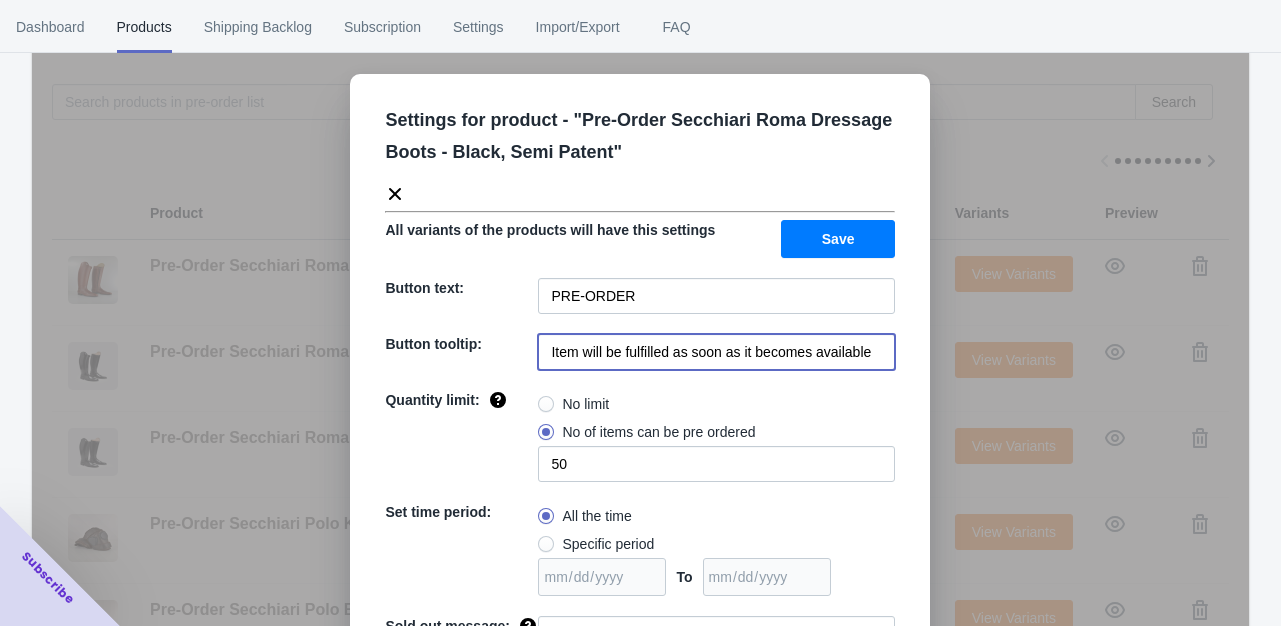 paste on "This is a pre-order item. Secchiari Boots are handcrafted in [GEOGRAPHIC_DATA] with an expected delivery time of 6-8 weeks from when your order is placed. Beautiful boots and well worth the wait!" 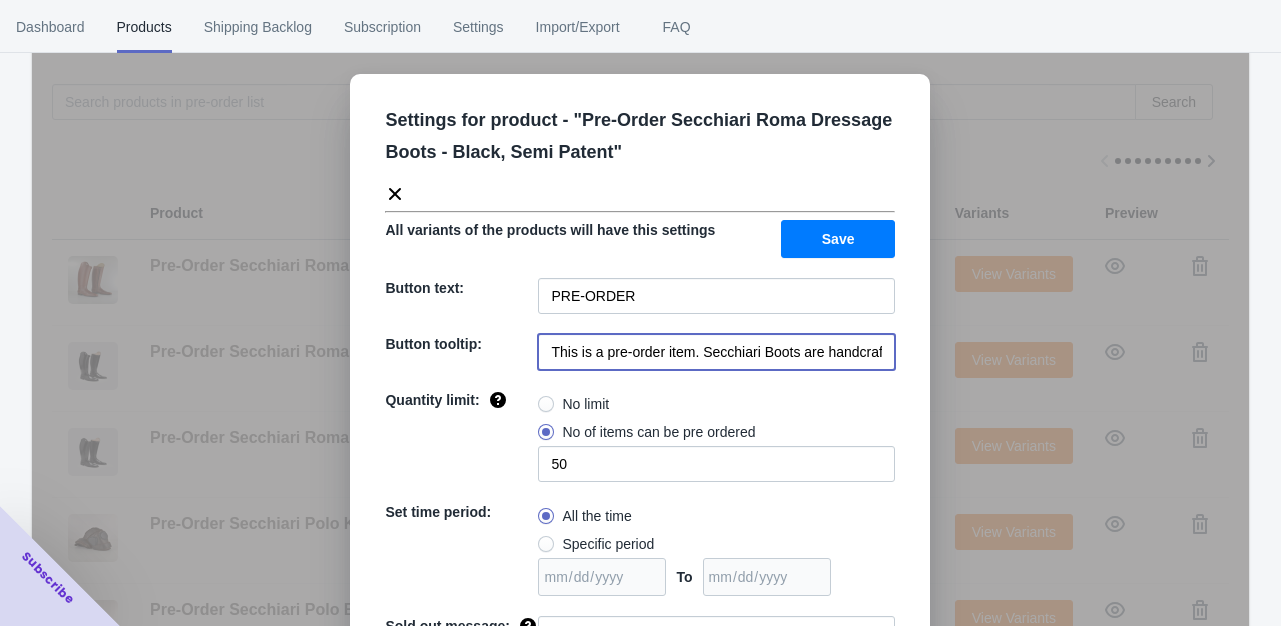 scroll, scrollTop: 0, scrollLeft: 781, axis: horizontal 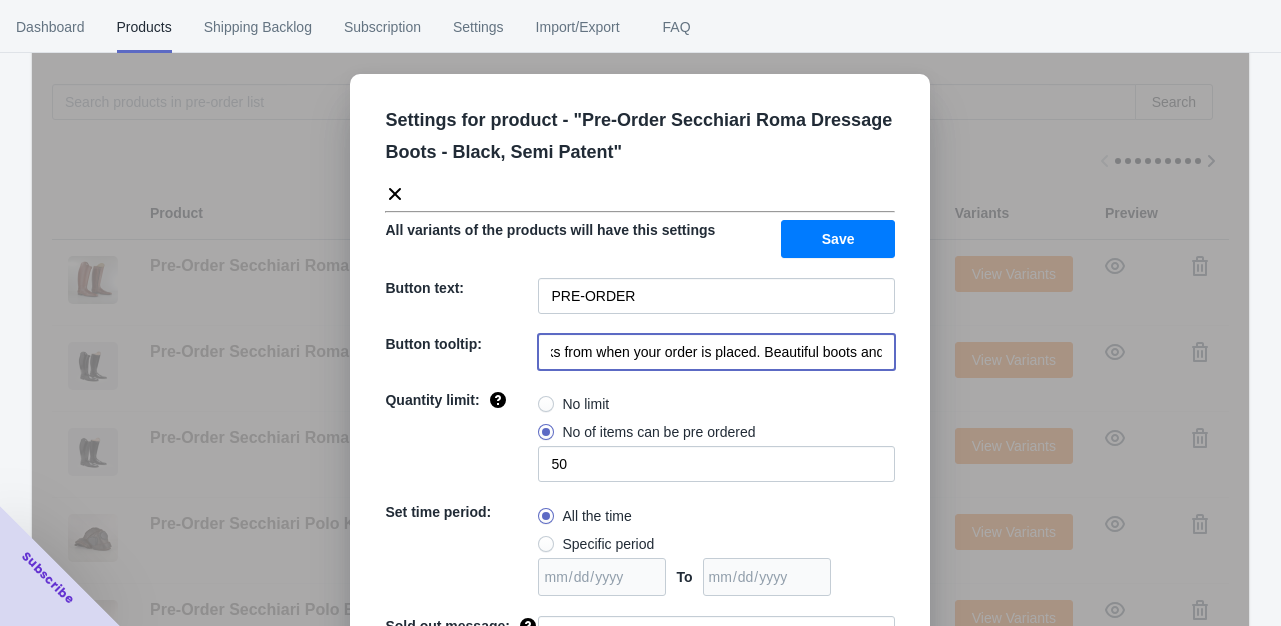 type on "This is a pre-order item. Secchiari Boots are handcrafted in [GEOGRAPHIC_DATA] with an expected delivery time of 6-8 weeks from when your order is placed. Beautiful boots and well worth the wait!" 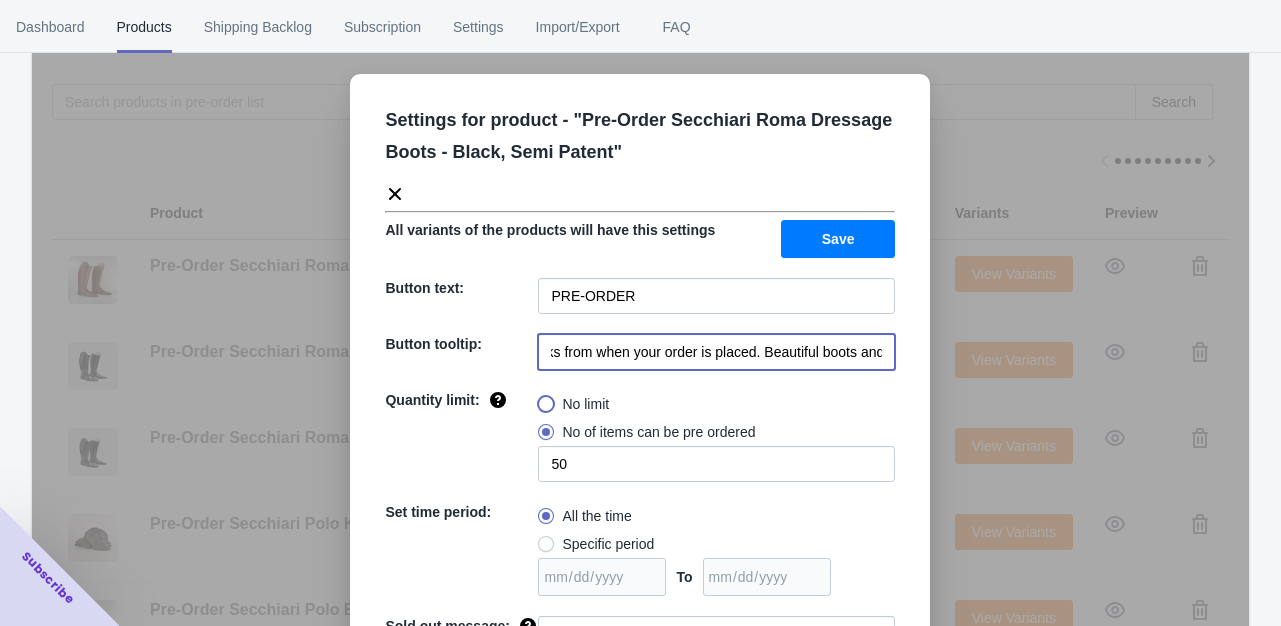 click on "No limit" at bounding box center [543, 399] 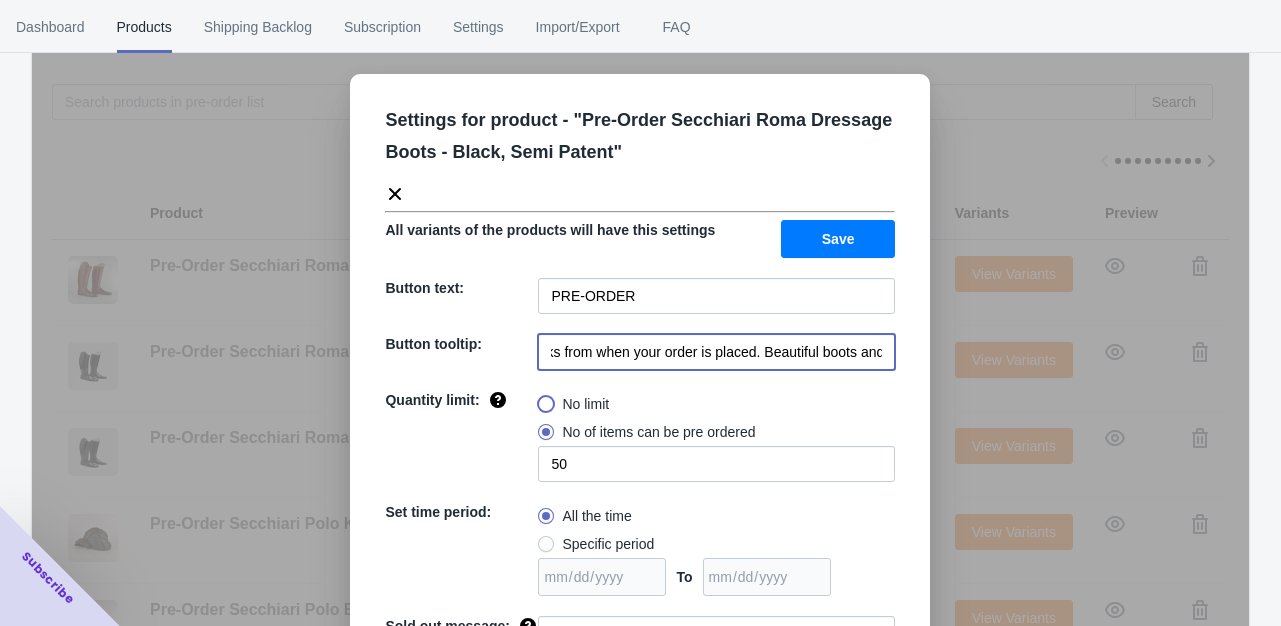 radio on "true" 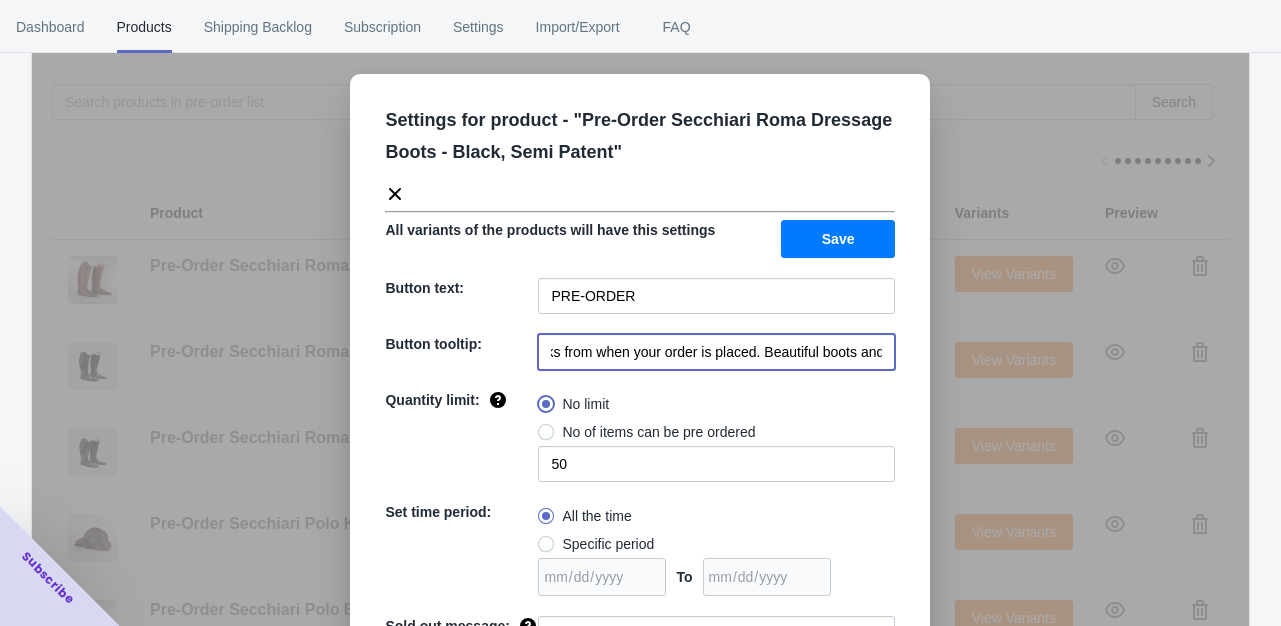 type 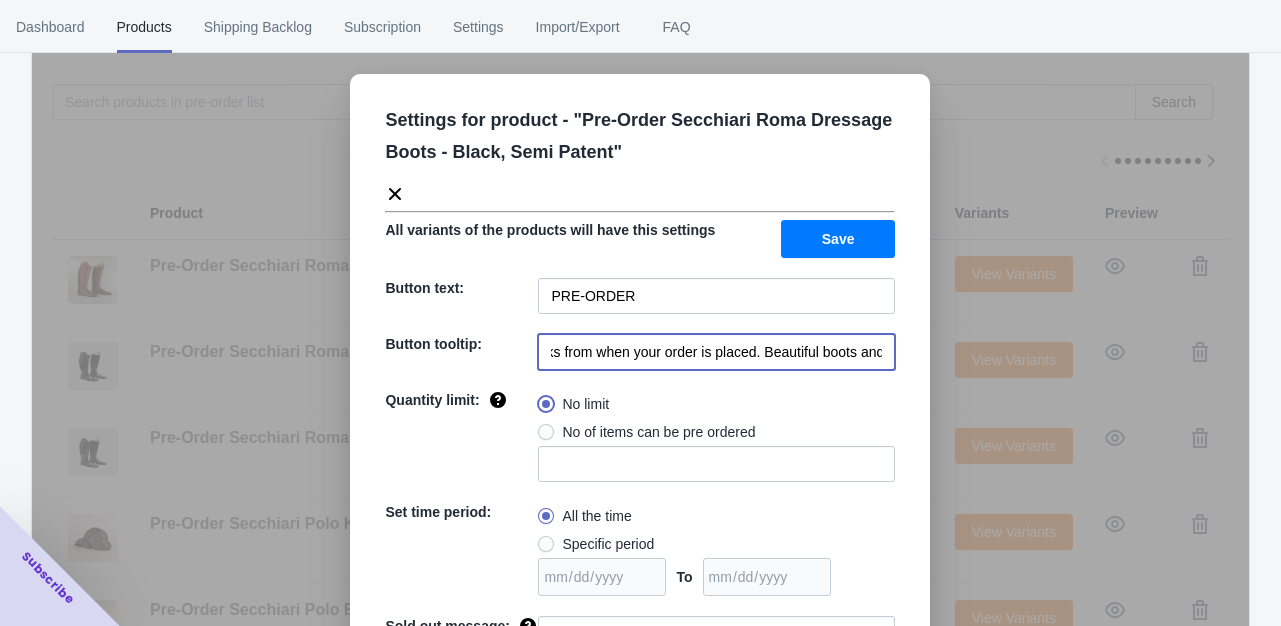 scroll, scrollTop: 0, scrollLeft: 0, axis: both 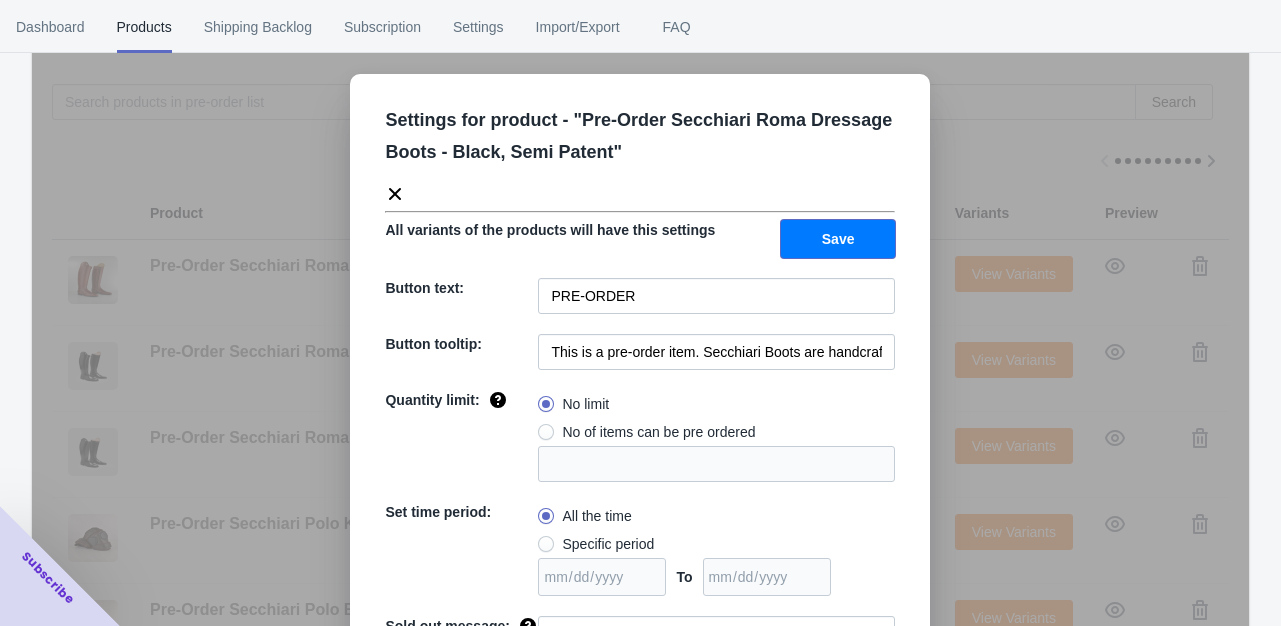 click on "Save" at bounding box center (838, 239) 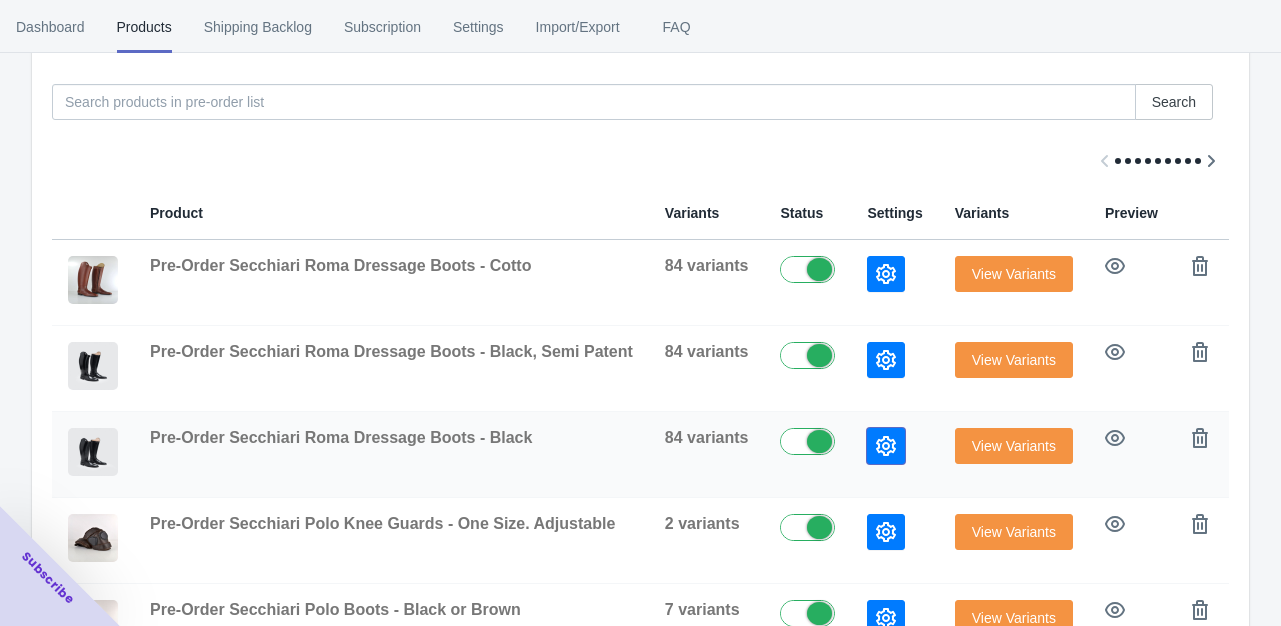 click 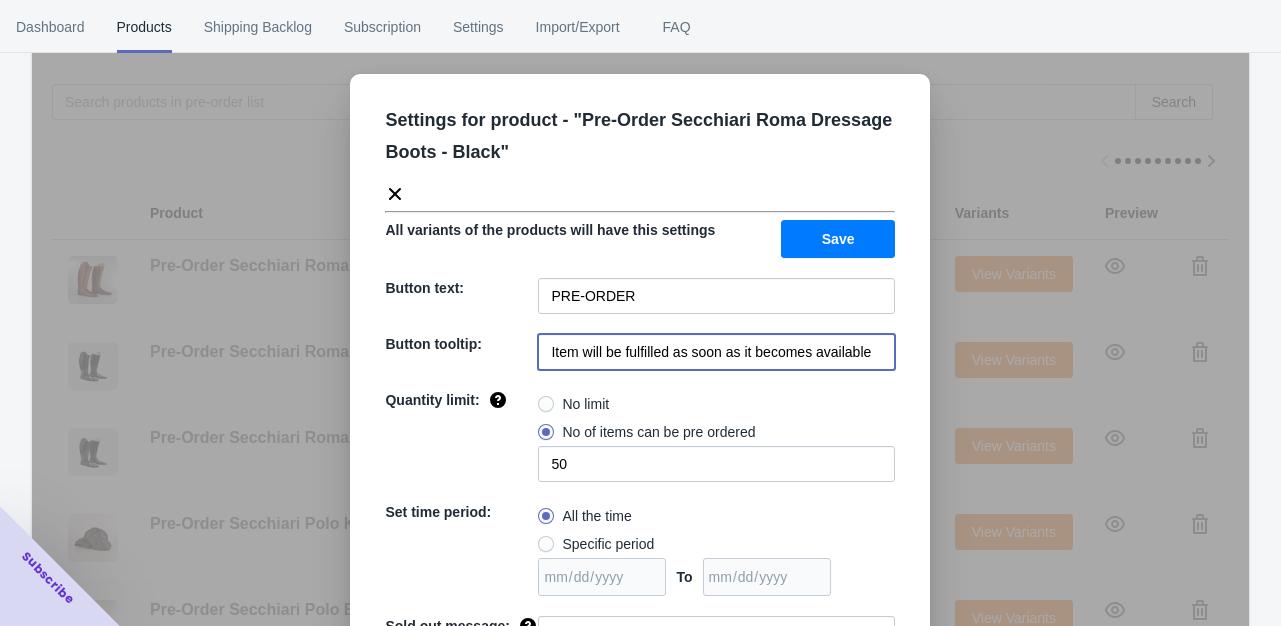 drag, startPoint x: 540, startPoint y: 353, endPoint x: 865, endPoint y: 350, distance: 325.01385 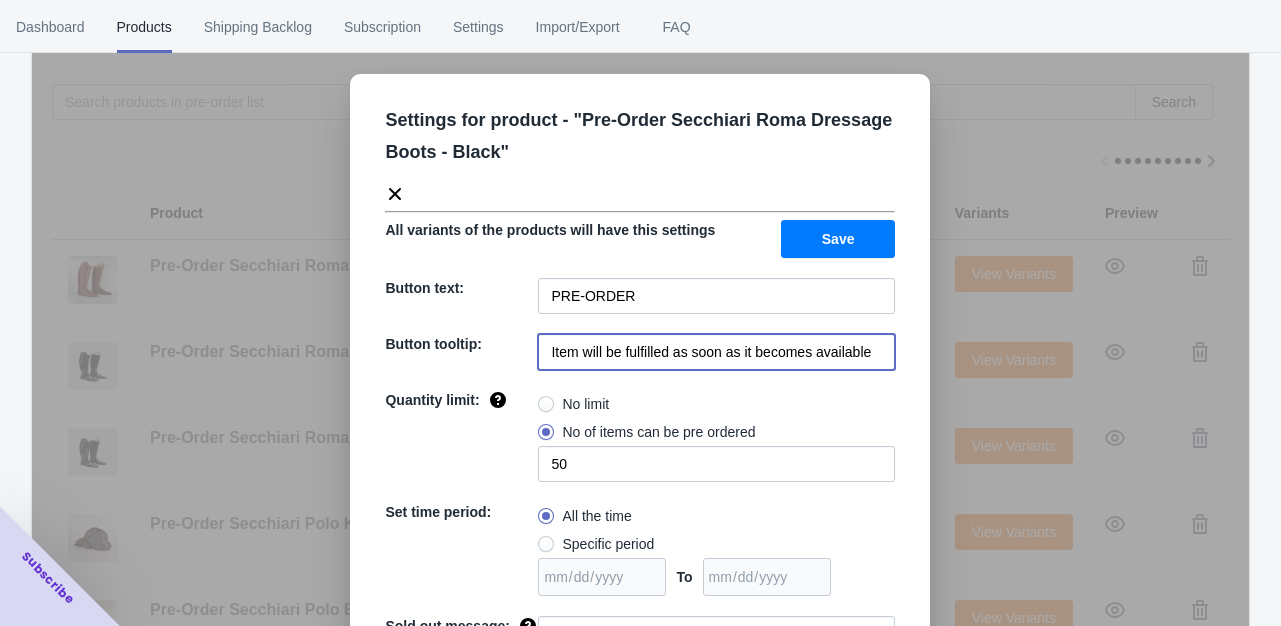 click on "Item will be fulfilled as soon as it becomes available" at bounding box center (716, 352) 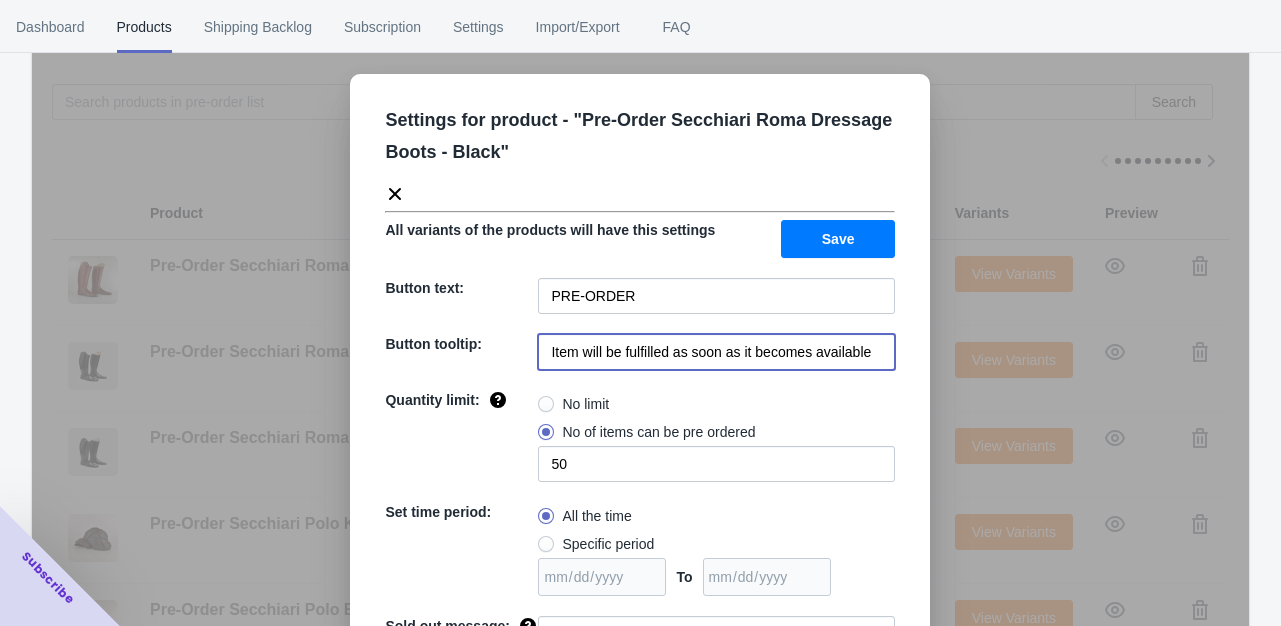 paste on "This is a pre-order item. Secchiari Boots are handcrafted in [GEOGRAPHIC_DATA] with an expected delivery time of 6-8 weeks from when your order is placed. Beautiful boots and well worth the wait!" 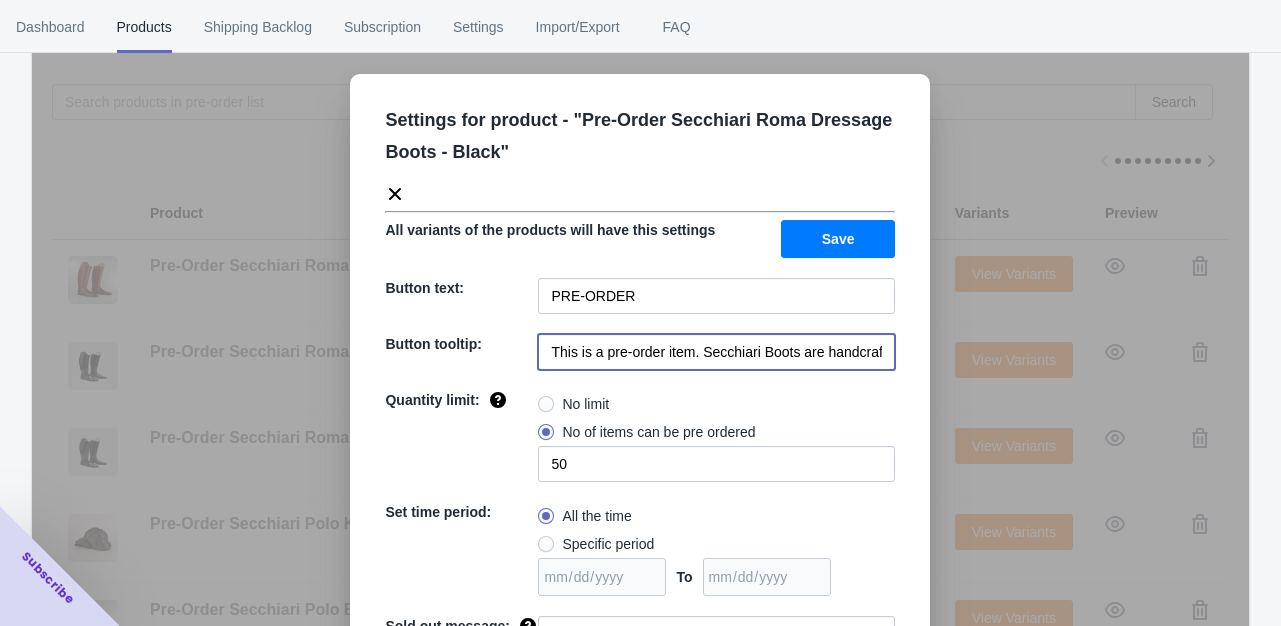 scroll, scrollTop: 0, scrollLeft: 781, axis: horizontal 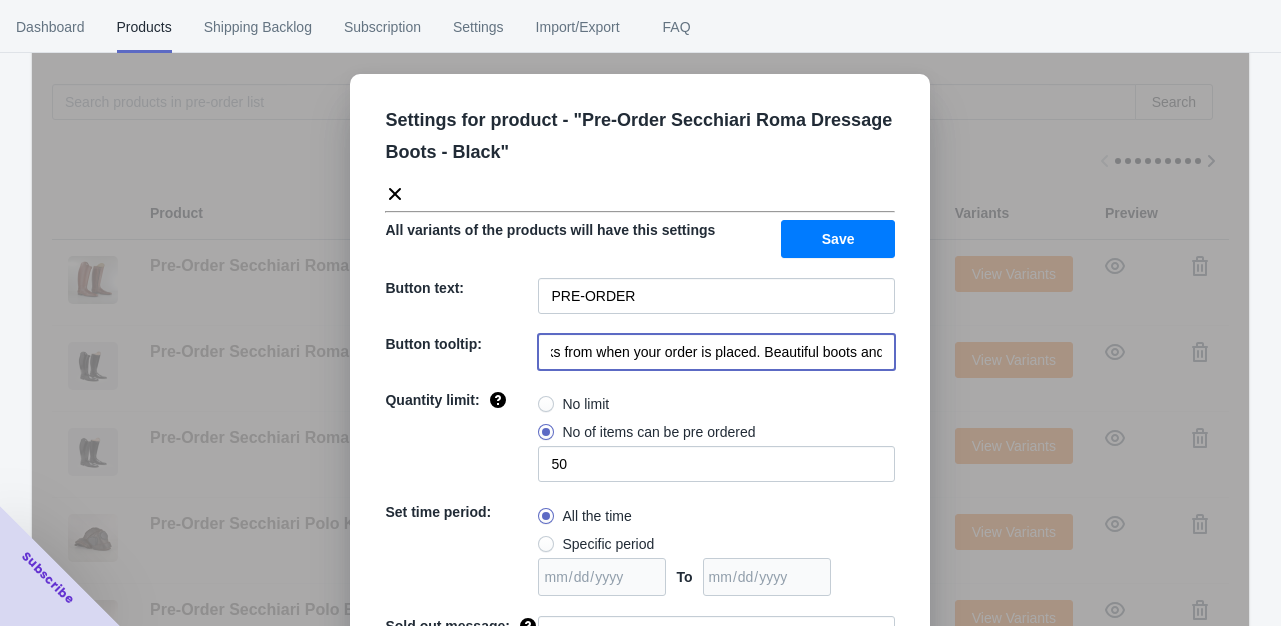 type on "This is a pre-order item. Secchiari Boots are handcrafted in [GEOGRAPHIC_DATA] with an expected delivery time of 6-8 weeks from when your order is placed. Beautiful boots and well worth the wait!" 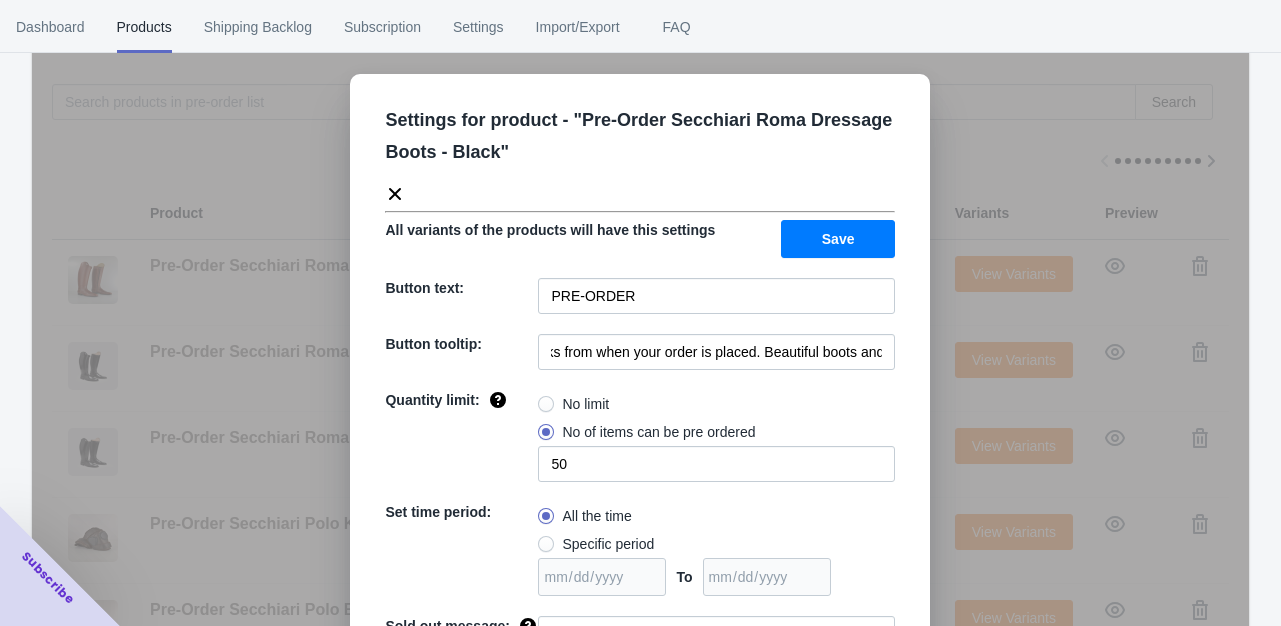 click at bounding box center [546, 404] 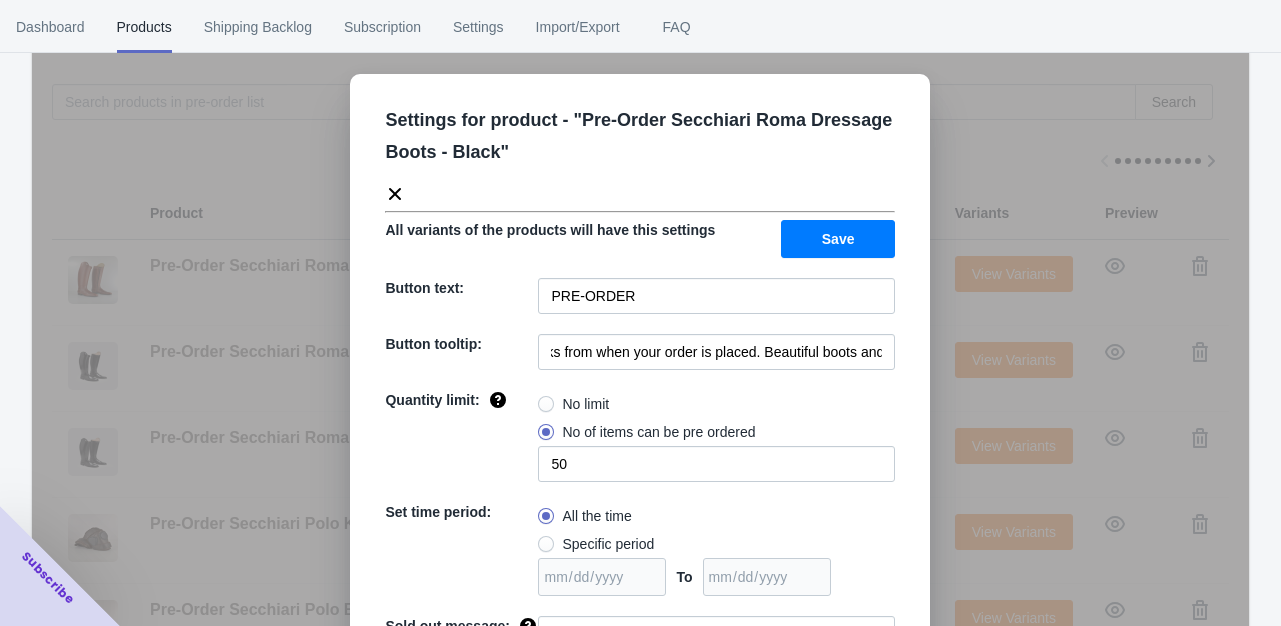 click on "No limit" at bounding box center [543, 399] 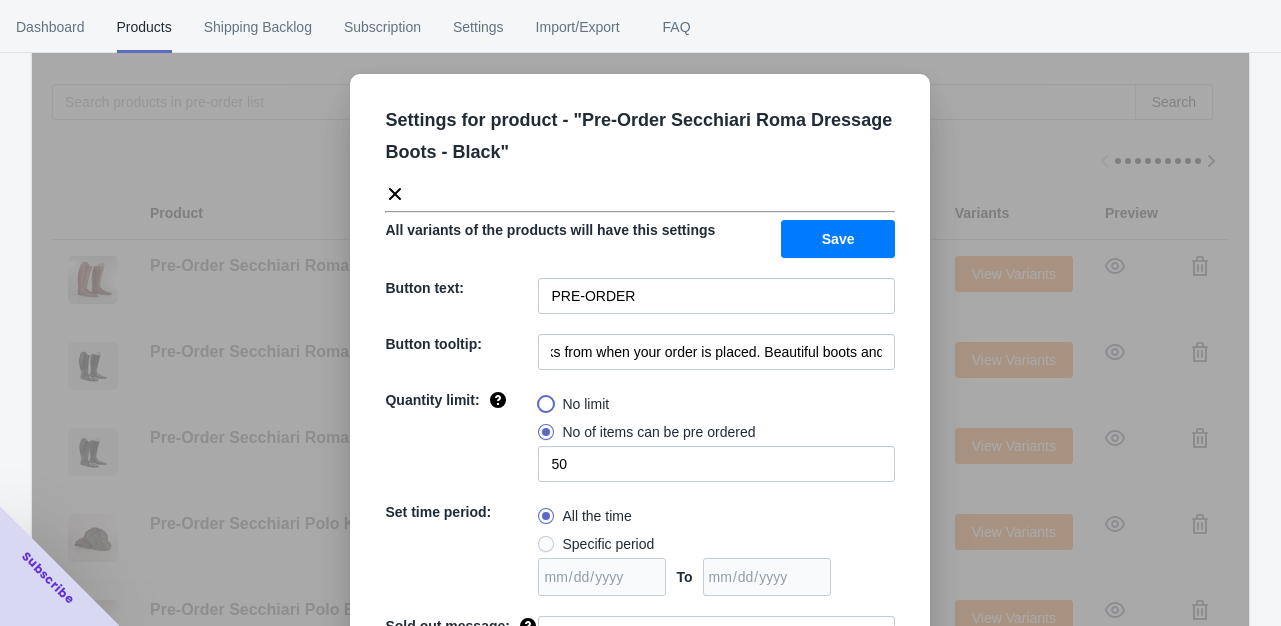 radio on "true" 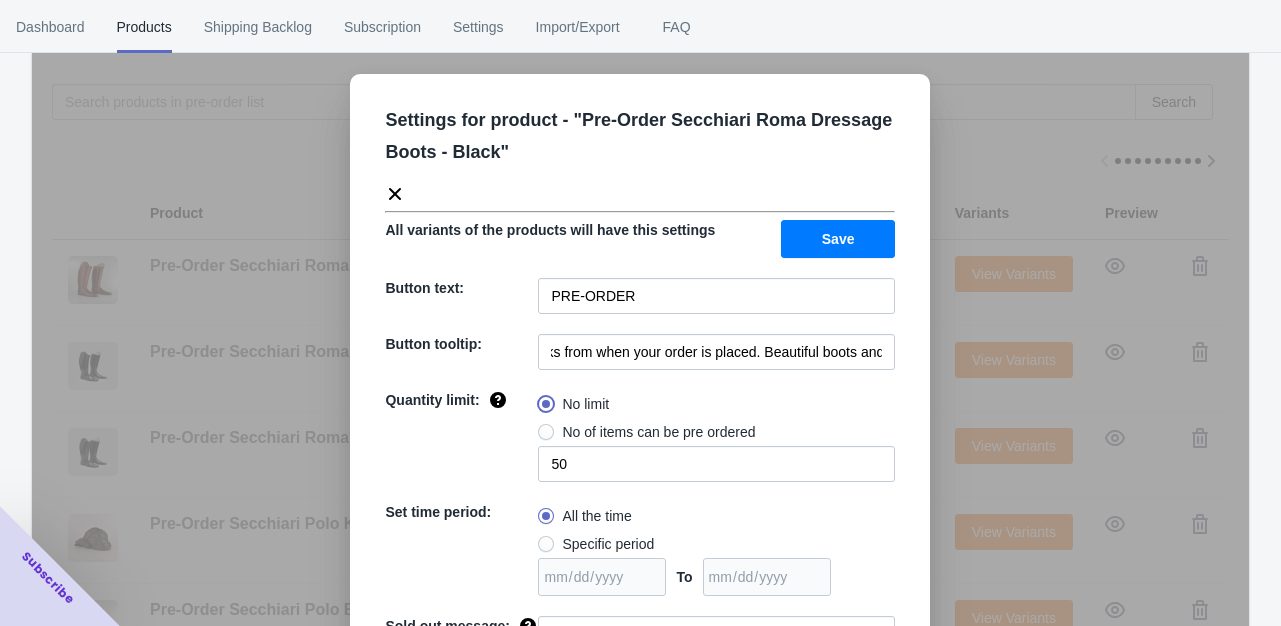 type 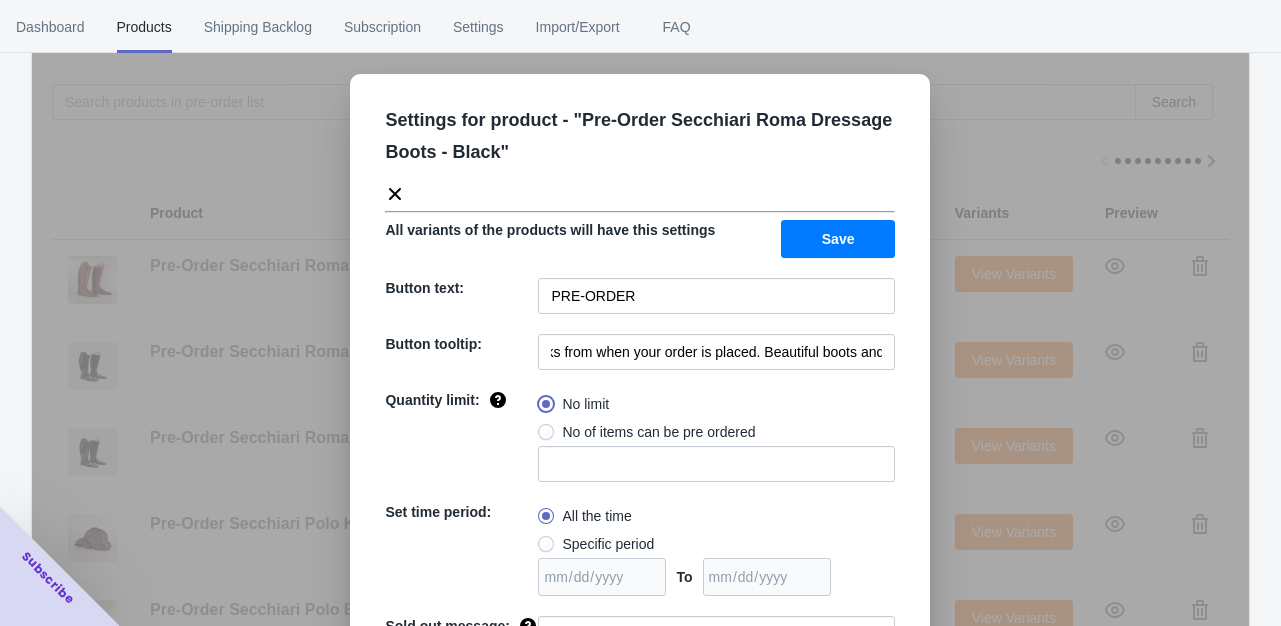 scroll, scrollTop: 0, scrollLeft: 0, axis: both 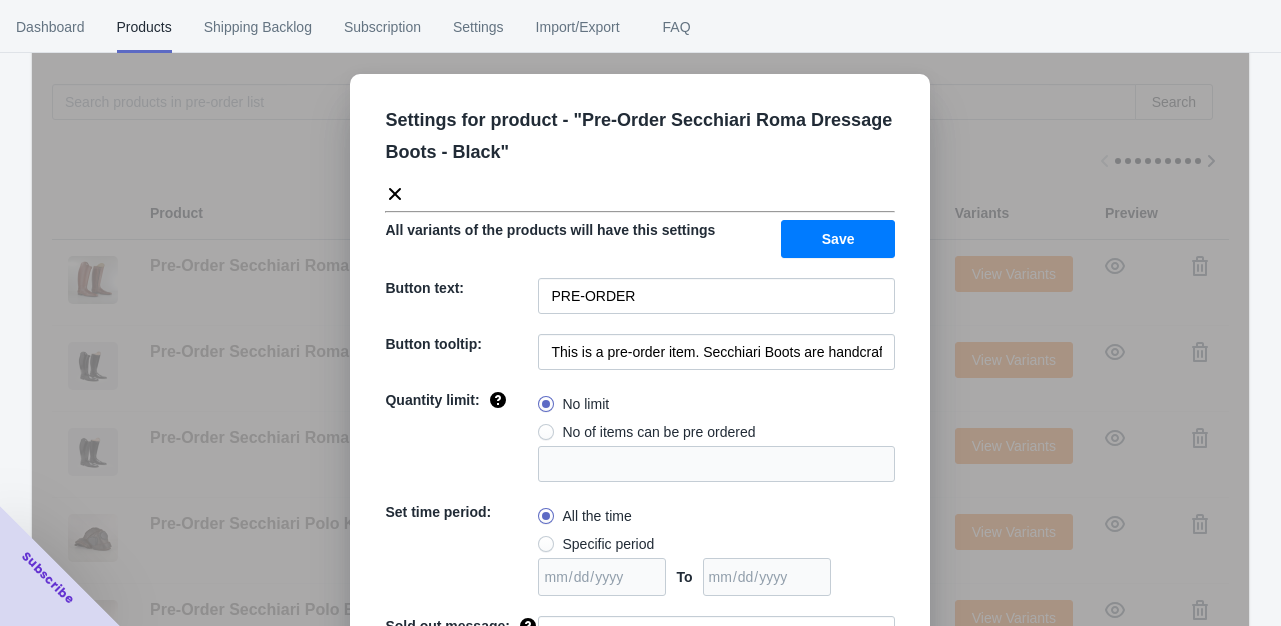 click on "Save" at bounding box center (838, 239) 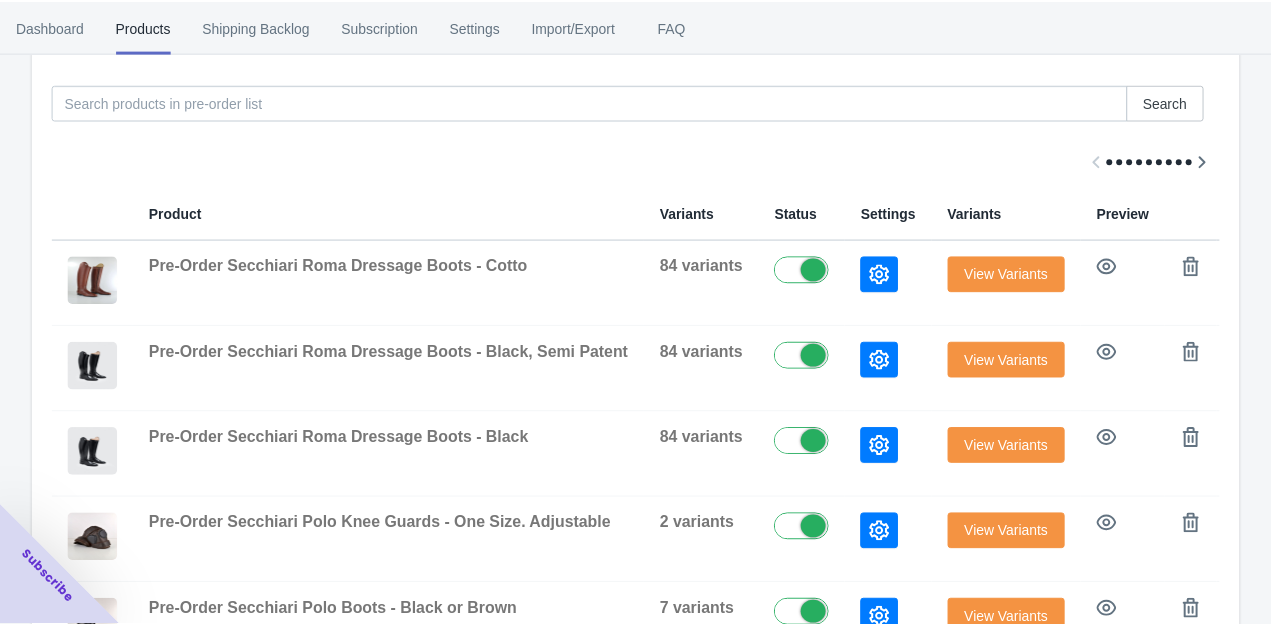 scroll, scrollTop: 0, scrollLeft: 0, axis: both 